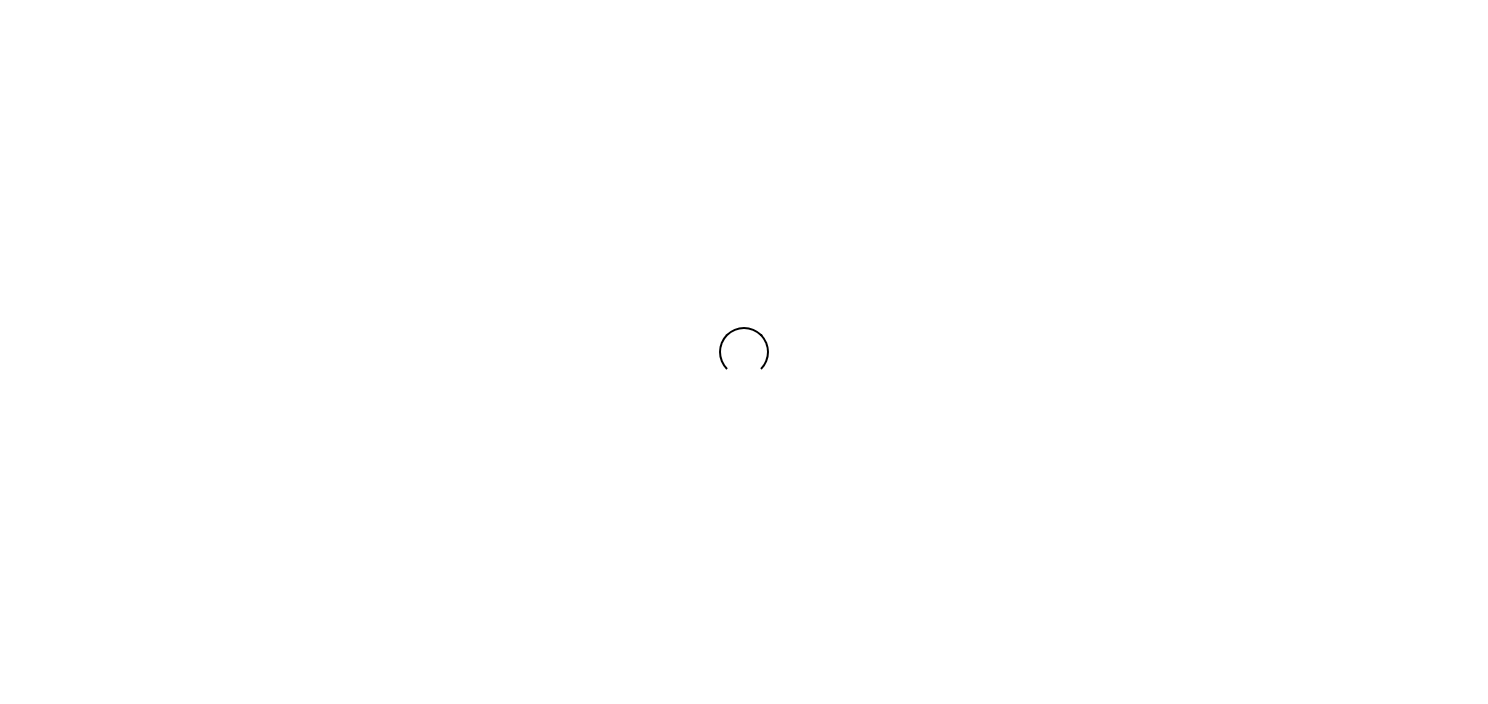 scroll, scrollTop: 0, scrollLeft: 0, axis: both 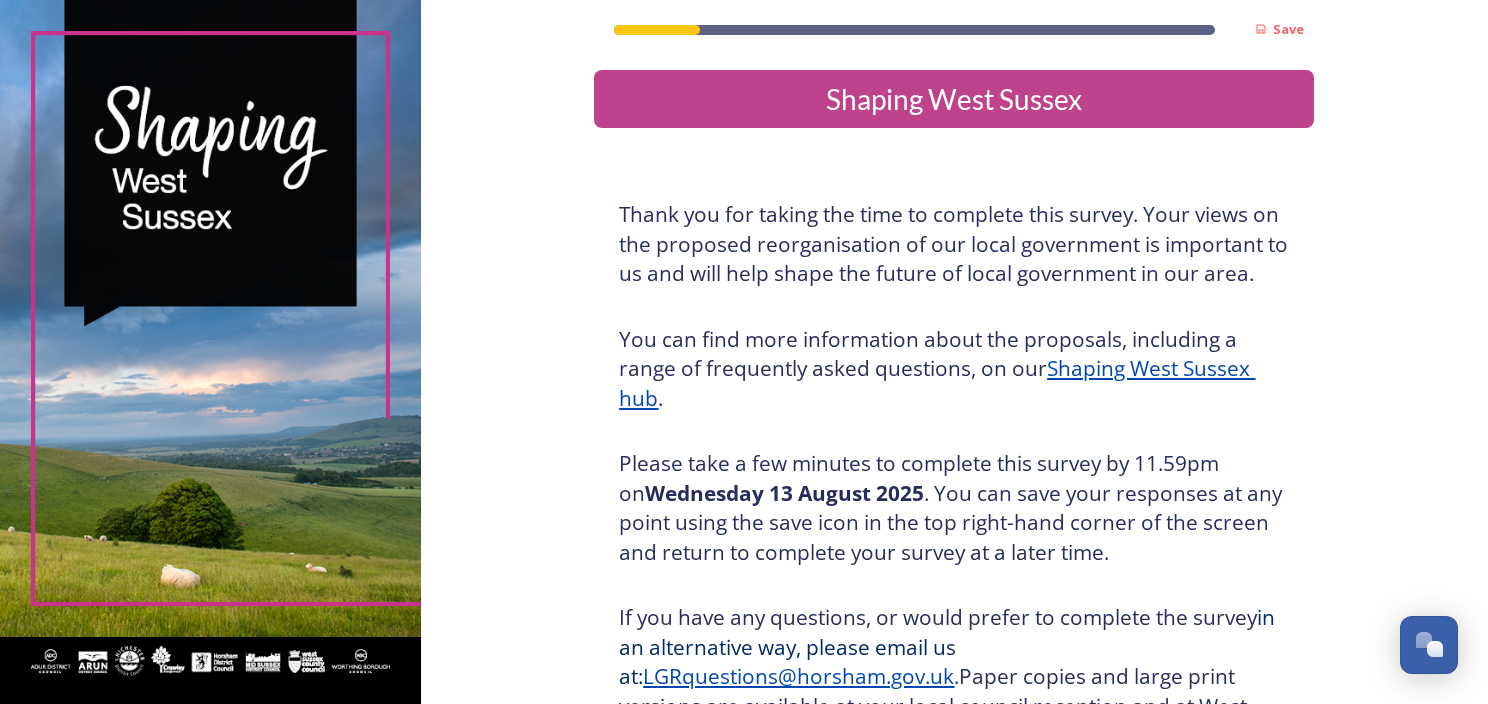 click at bounding box center [210, 352] 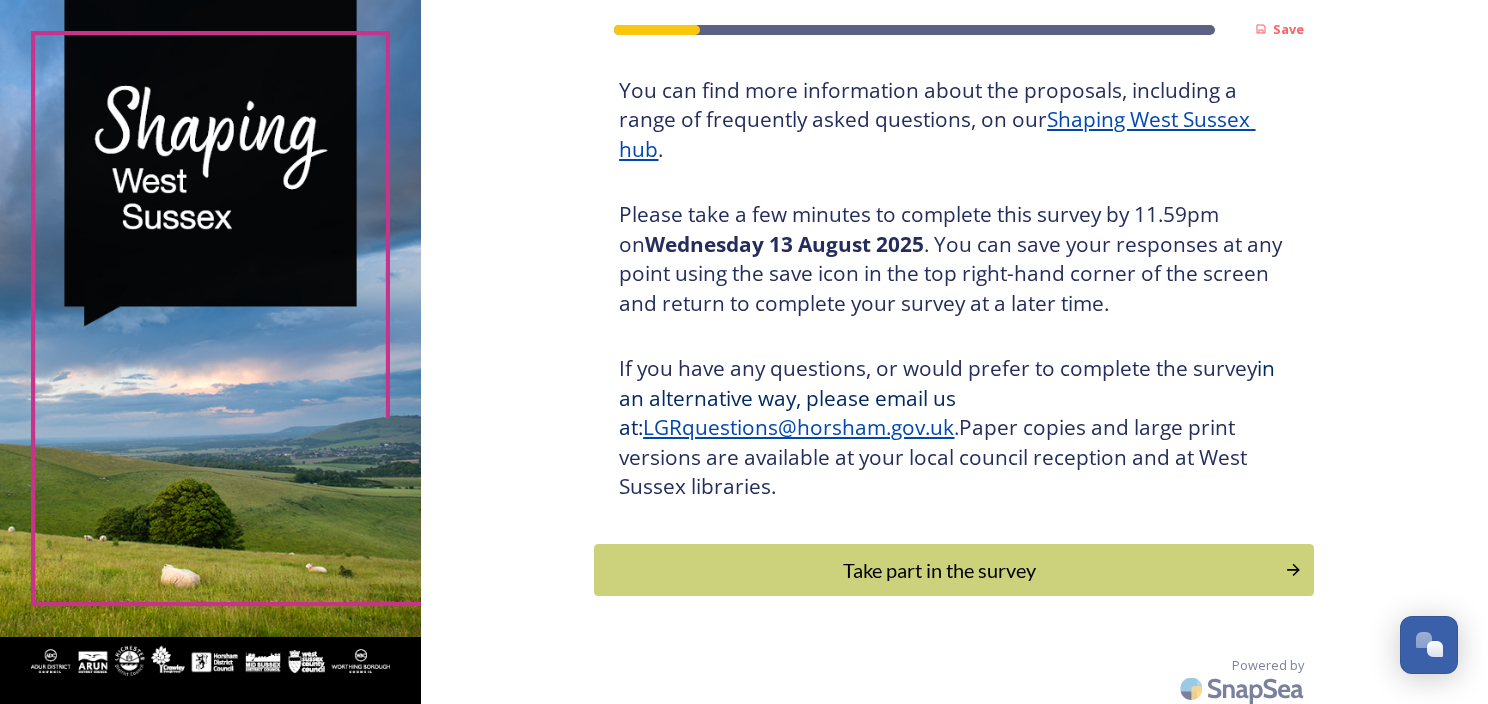 scroll, scrollTop: 256, scrollLeft: 0, axis: vertical 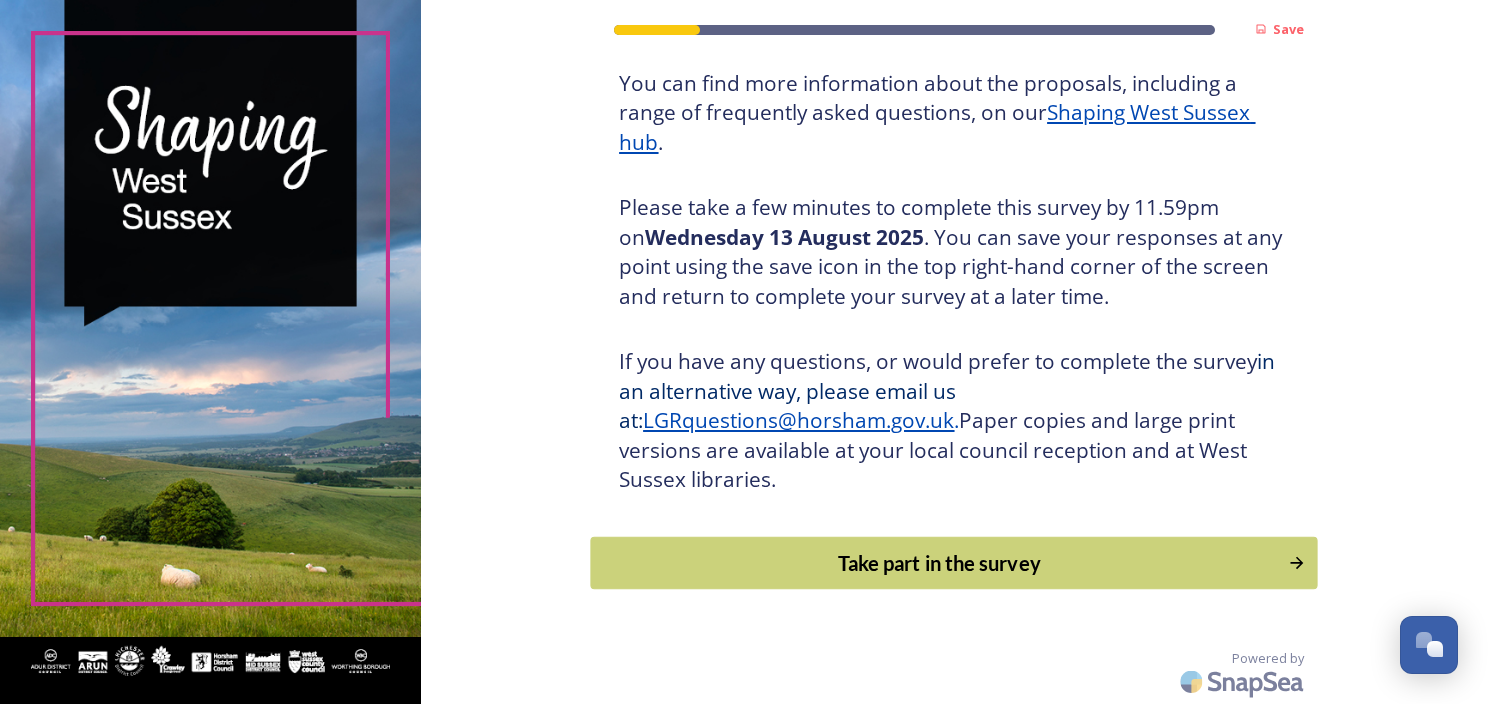 click on "Take part in the survey" at bounding box center [940, 563] 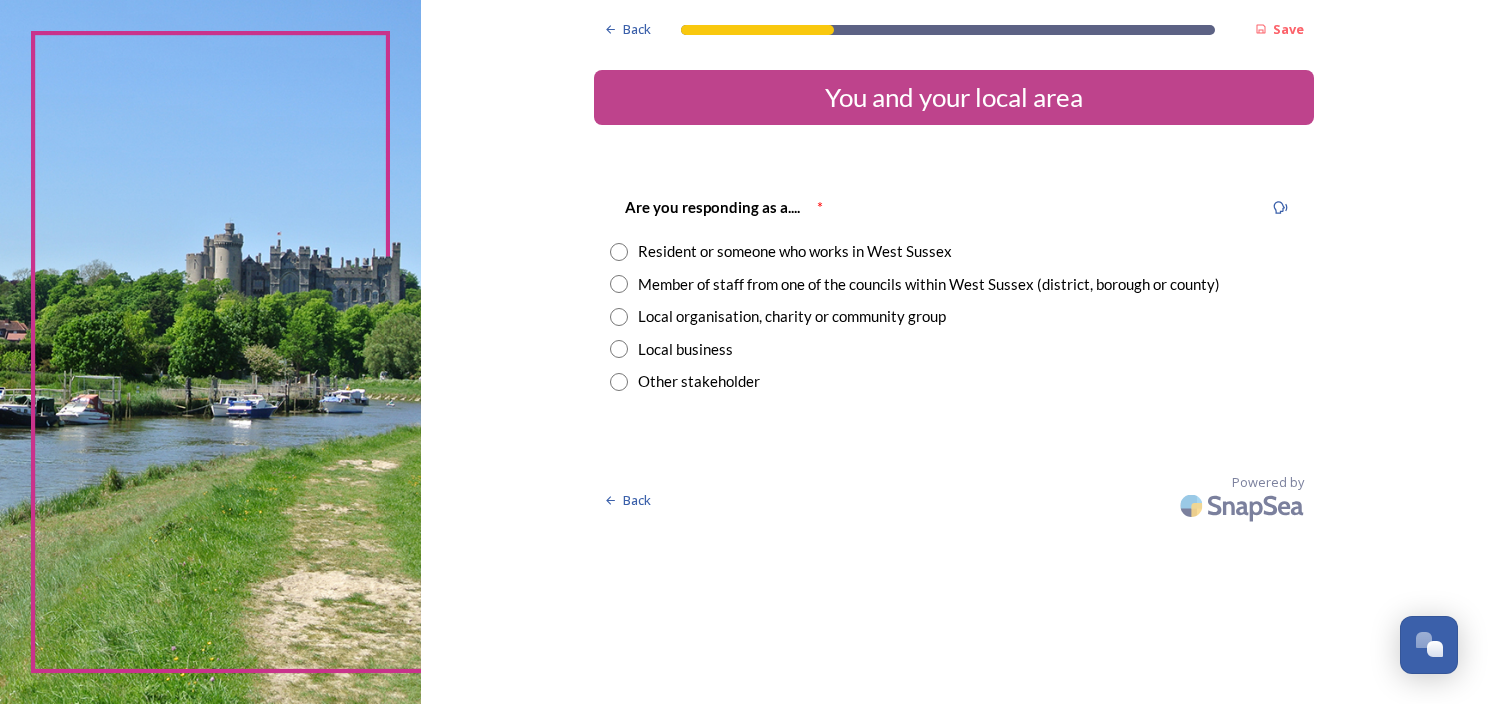 click on "Member of staff from one of the councils within West Sussex (district, borough or county)" at bounding box center (929, 284) 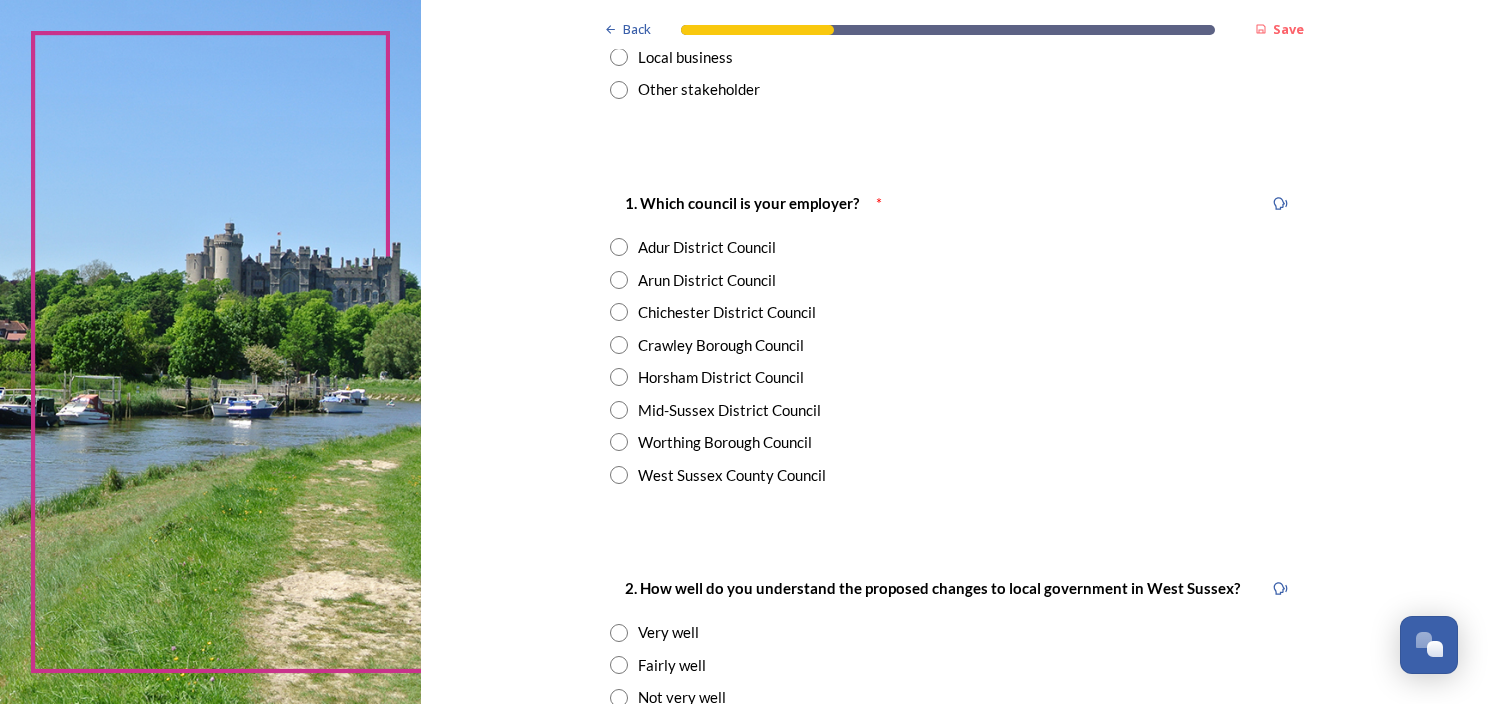scroll, scrollTop: 300, scrollLeft: 0, axis: vertical 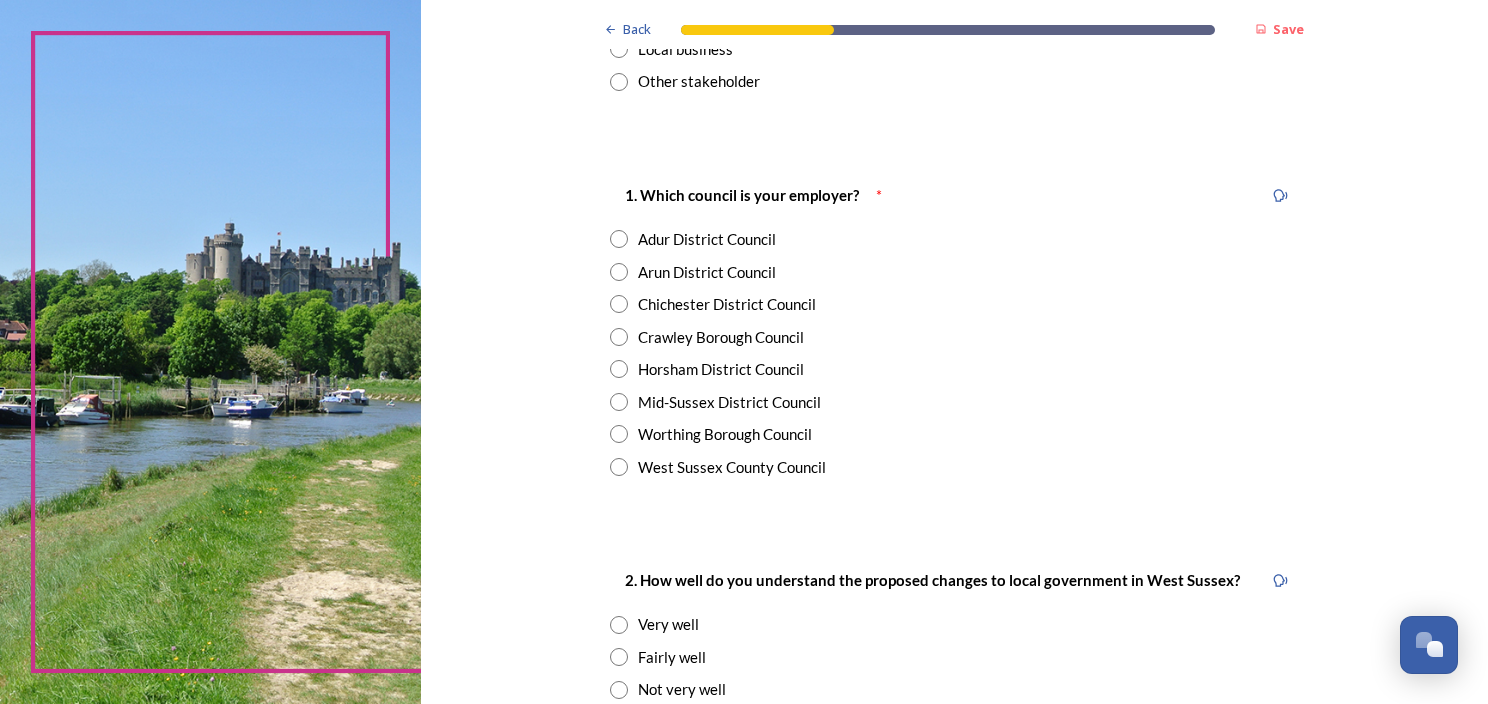 click on "Horsham District Council" at bounding box center [721, 369] 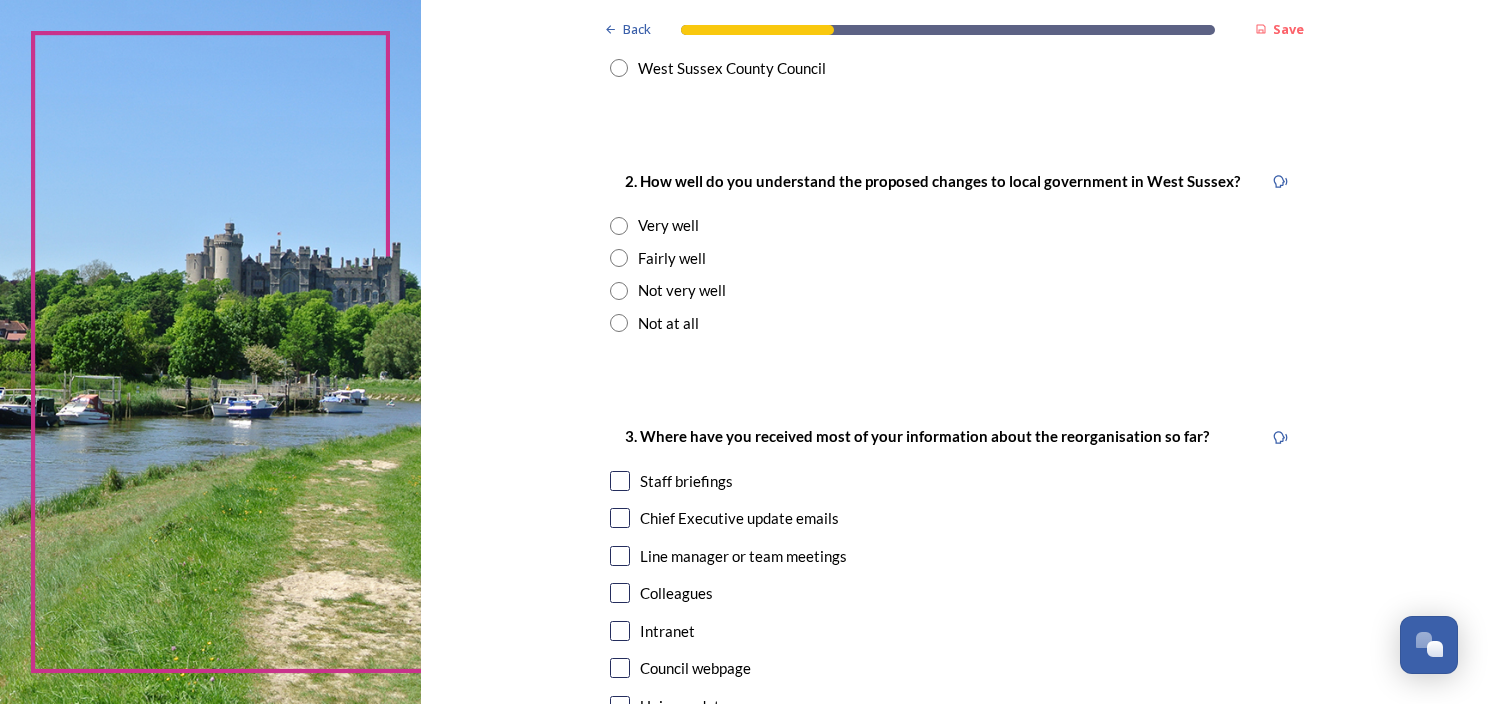 scroll, scrollTop: 700, scrollLeft: 0, axis: vertical 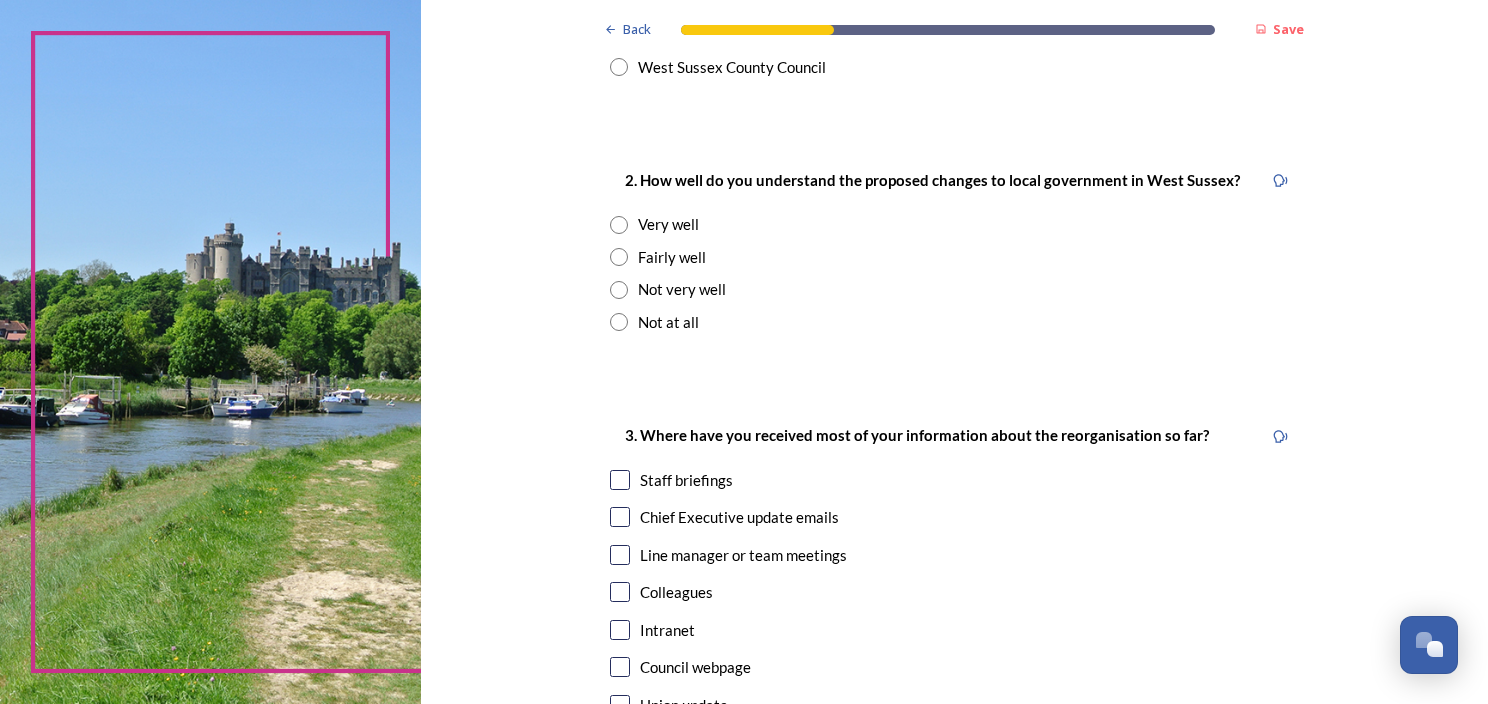 click on "Very well" at bounding box center (668, 224) 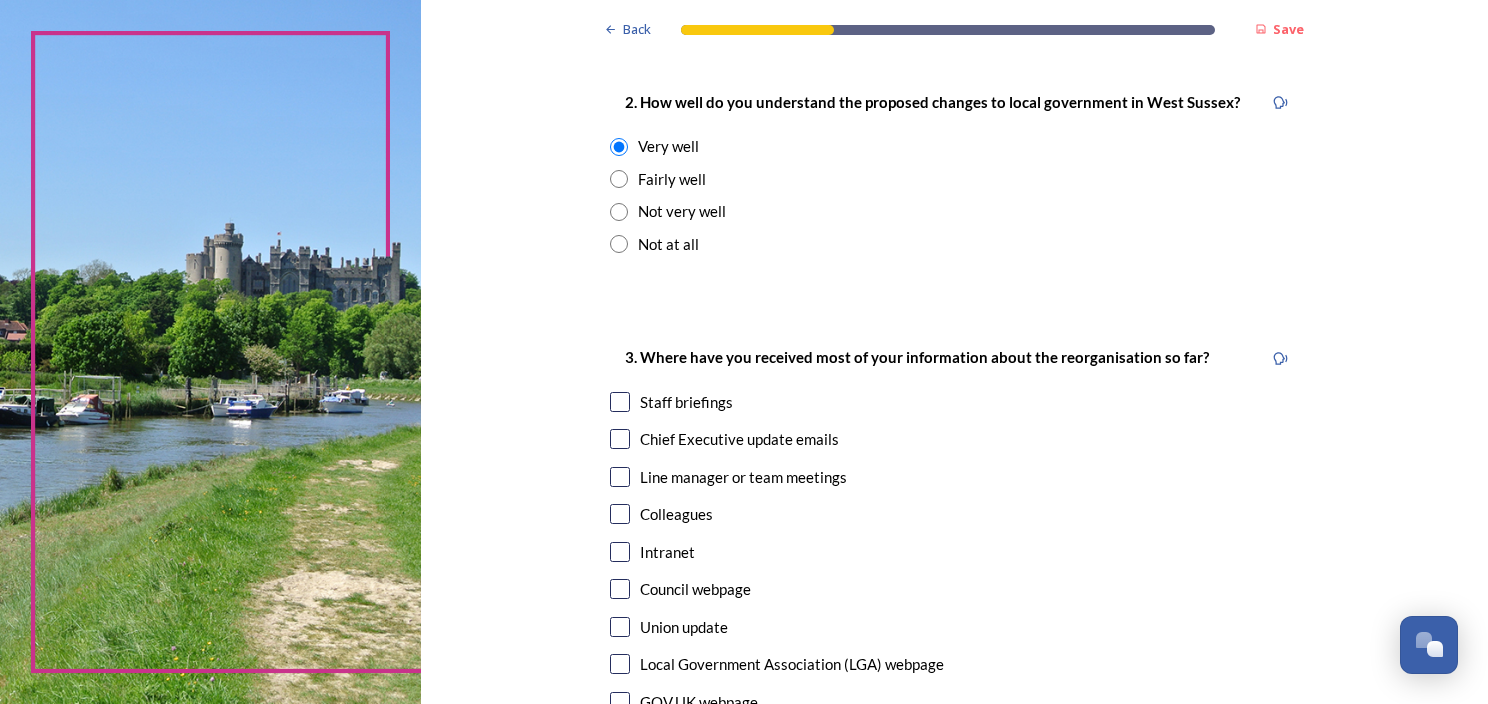 scroll, scrollTop: 1000, scrollLeft: 0, axis: vertical 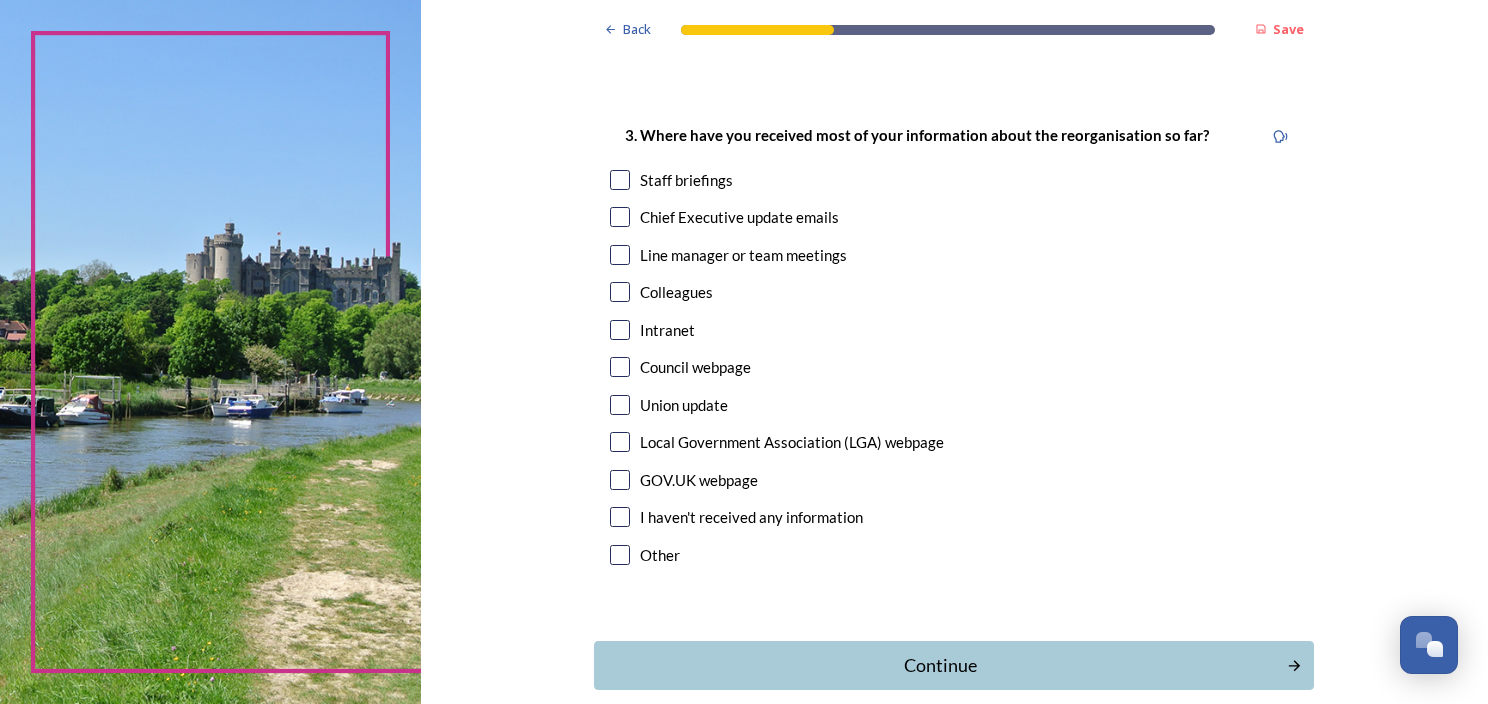 click on "Staff briefings" at bounding box center (686, 180) 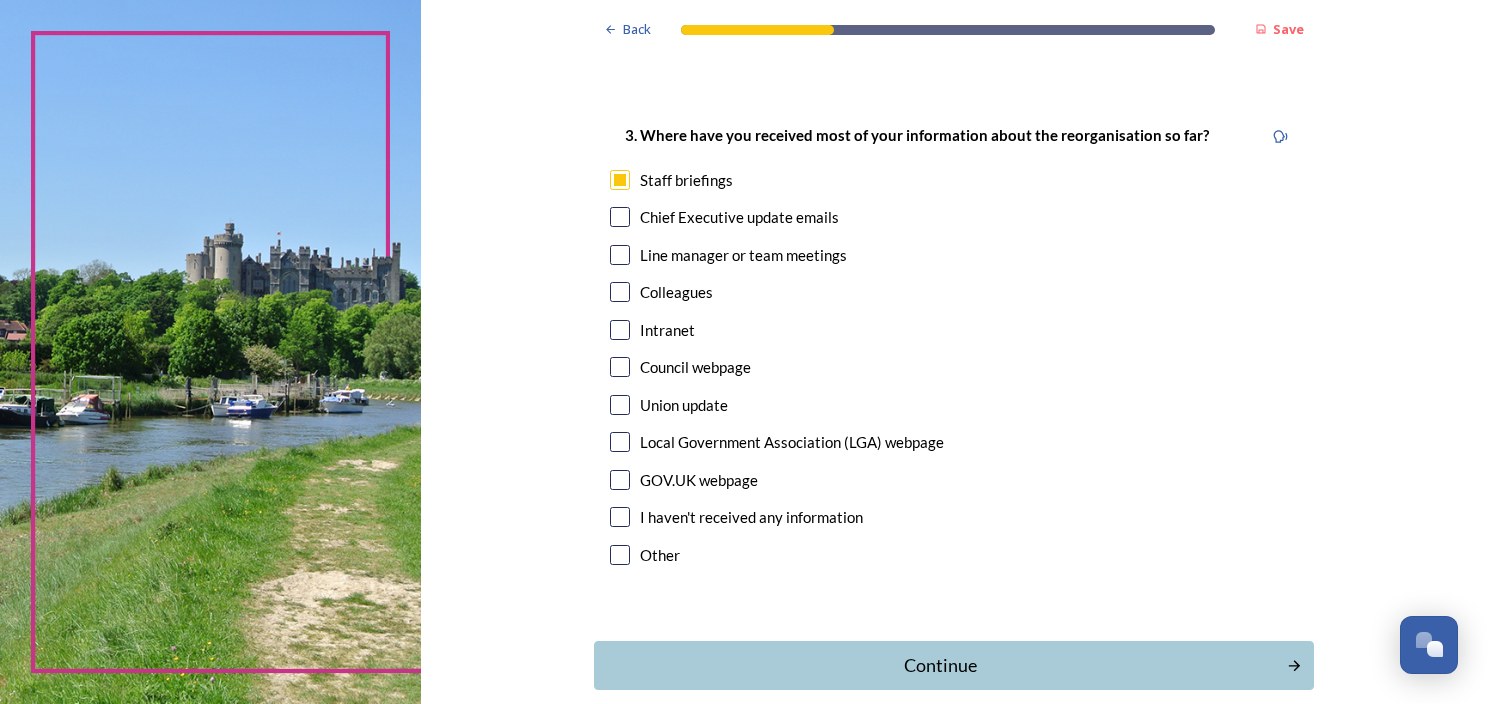 click on "Chief Executive update emails" at bounding box center [739, 217] 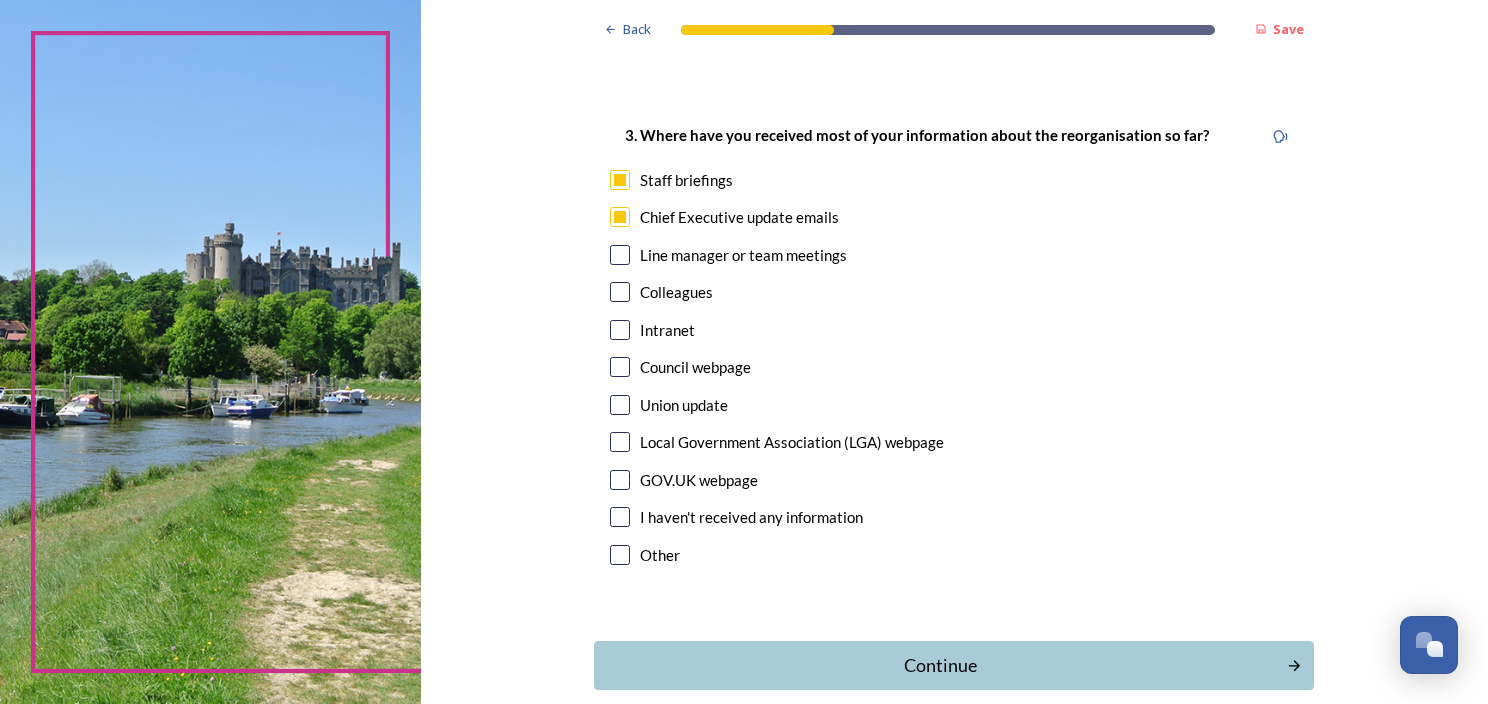 click on "Council webpage" at bounding box center [695, 367] 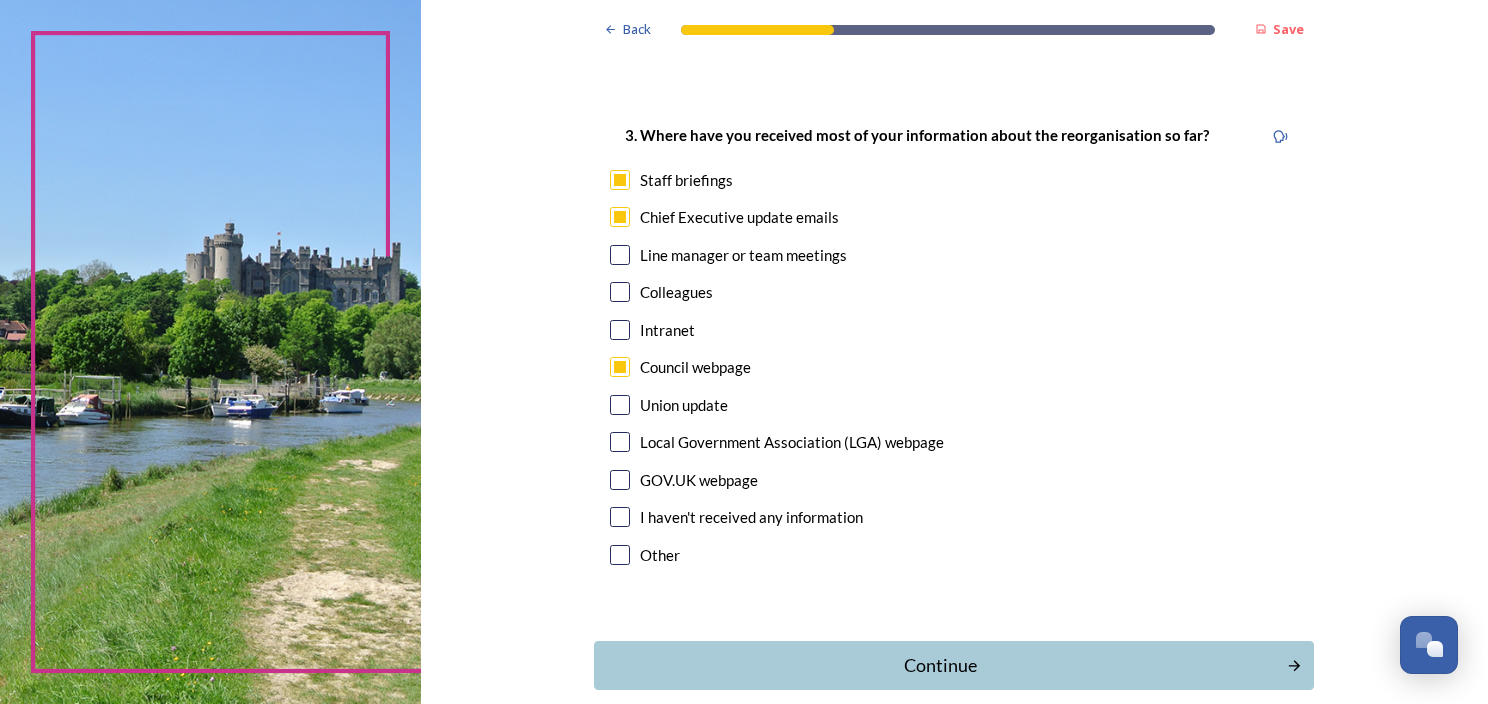 click on "Intranet" at bounding box center [667, 330] 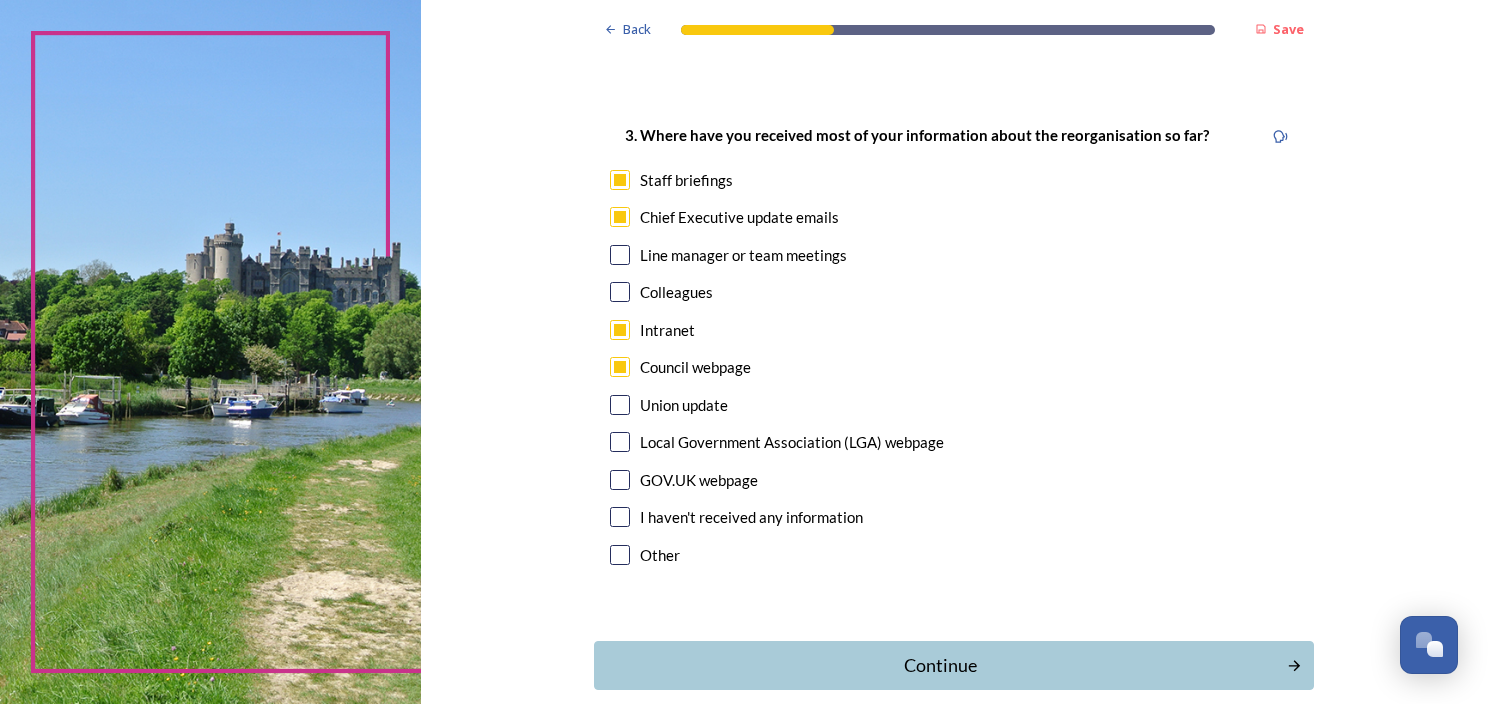 scroll, scrollTop: 1101, scrollLeft: 0, axis: vertical 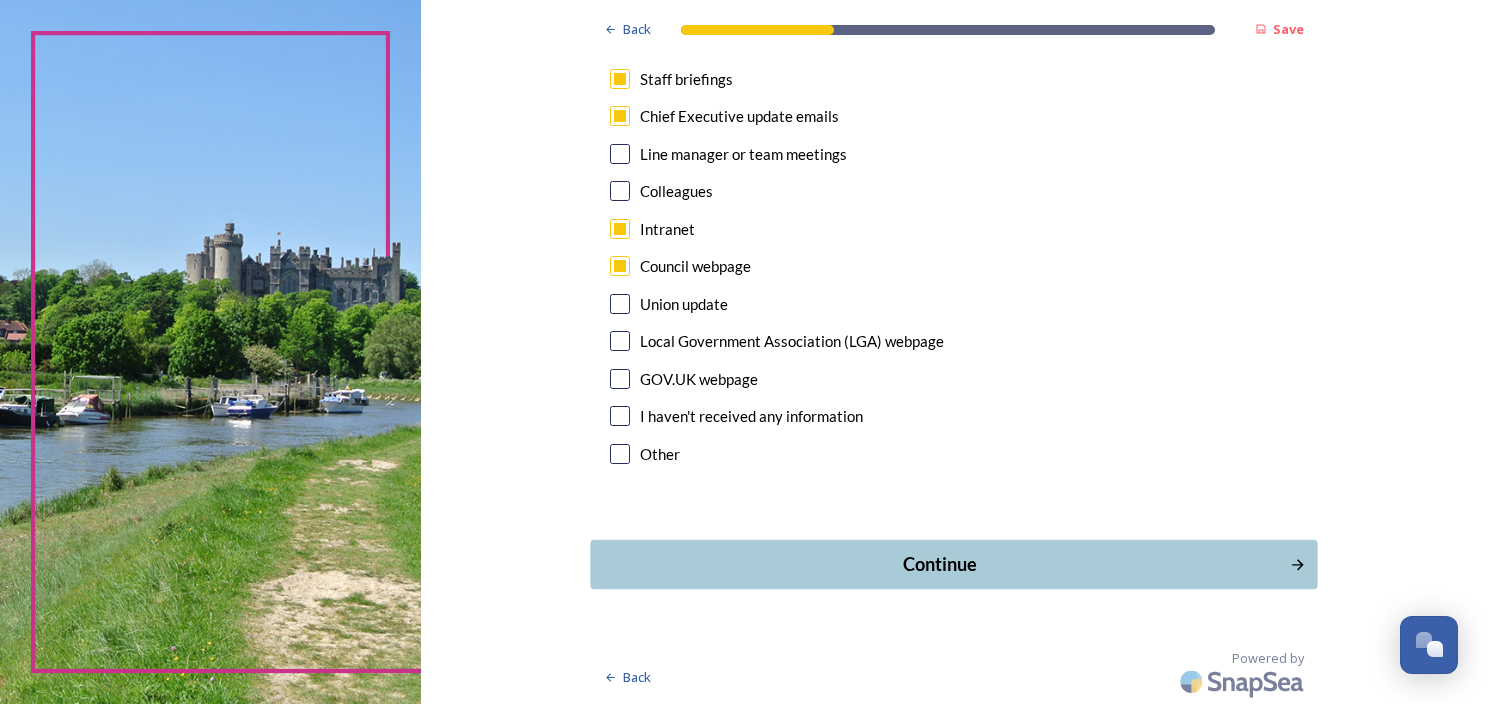 click on "Continue" at bounding box center [940, 564] 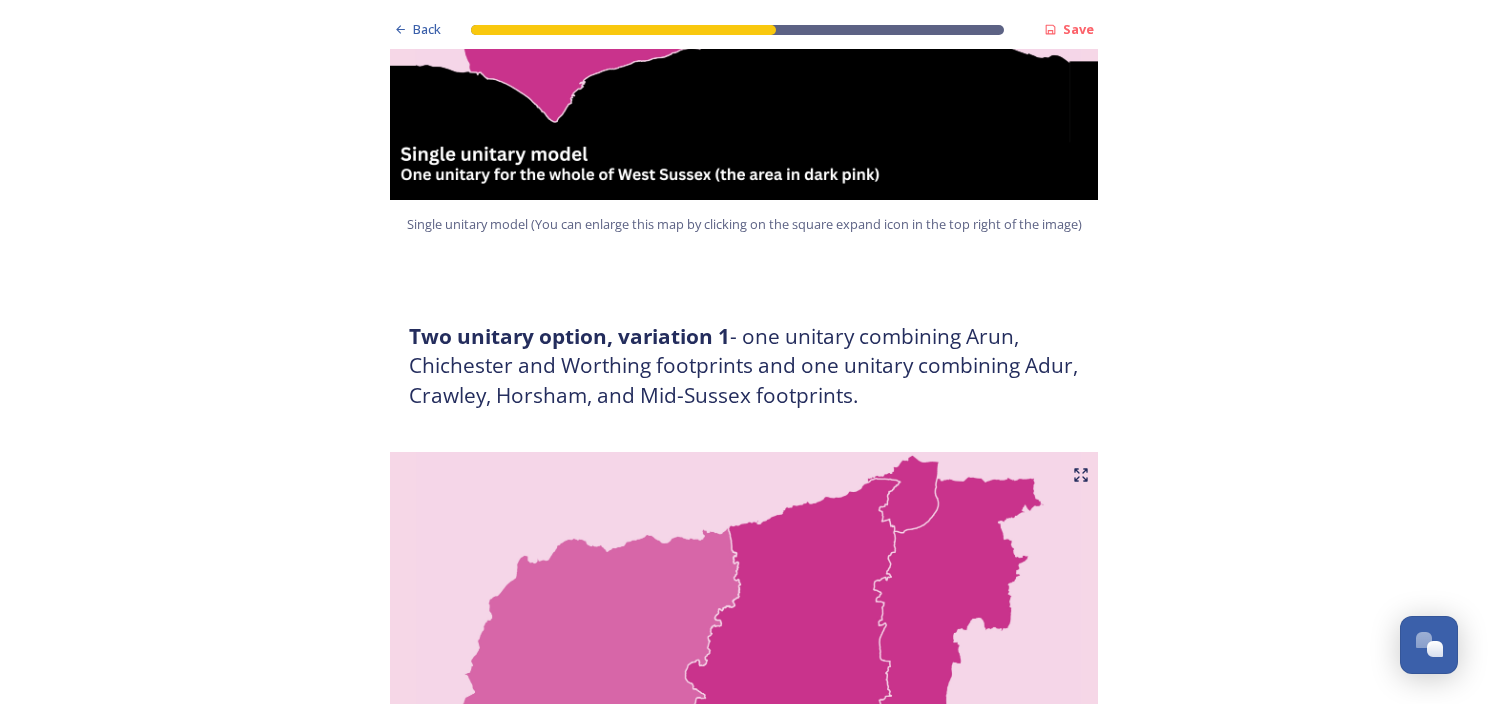 scroll, scrollTop: 1100, scrollLeft: 0, axis: vertical 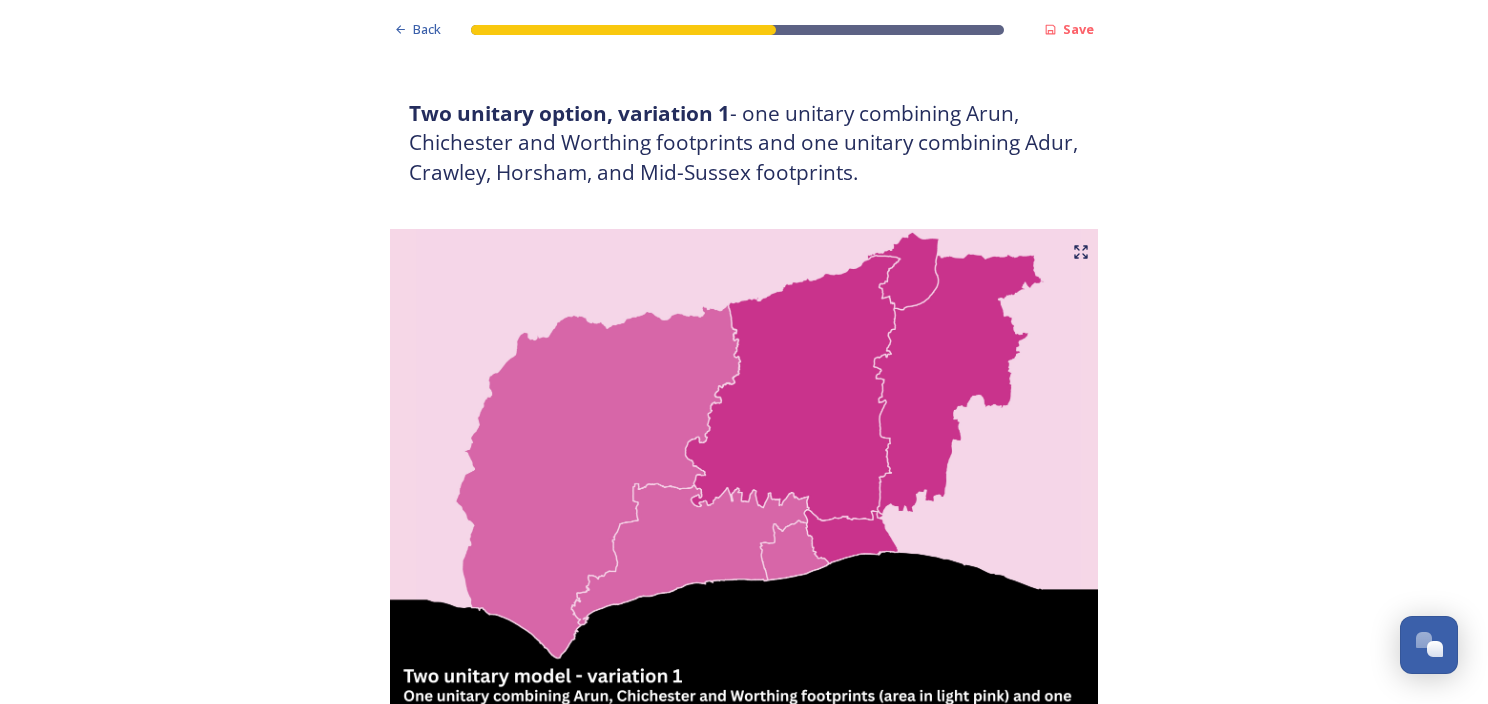 click on "I prefer a two unitary model" at bounding box center [519, 1749] 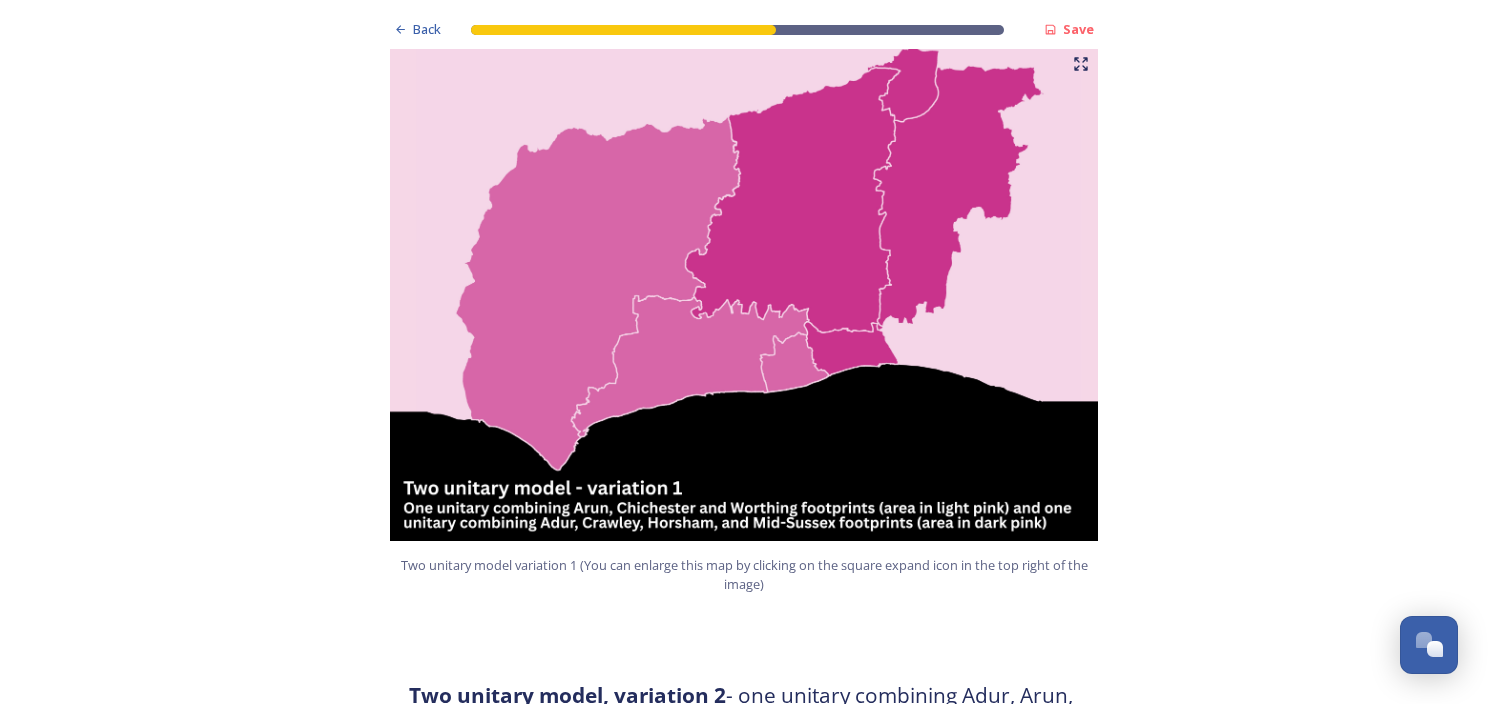 scroll, scrollTop: 1300, scrollLeft: 0, axis: vertical 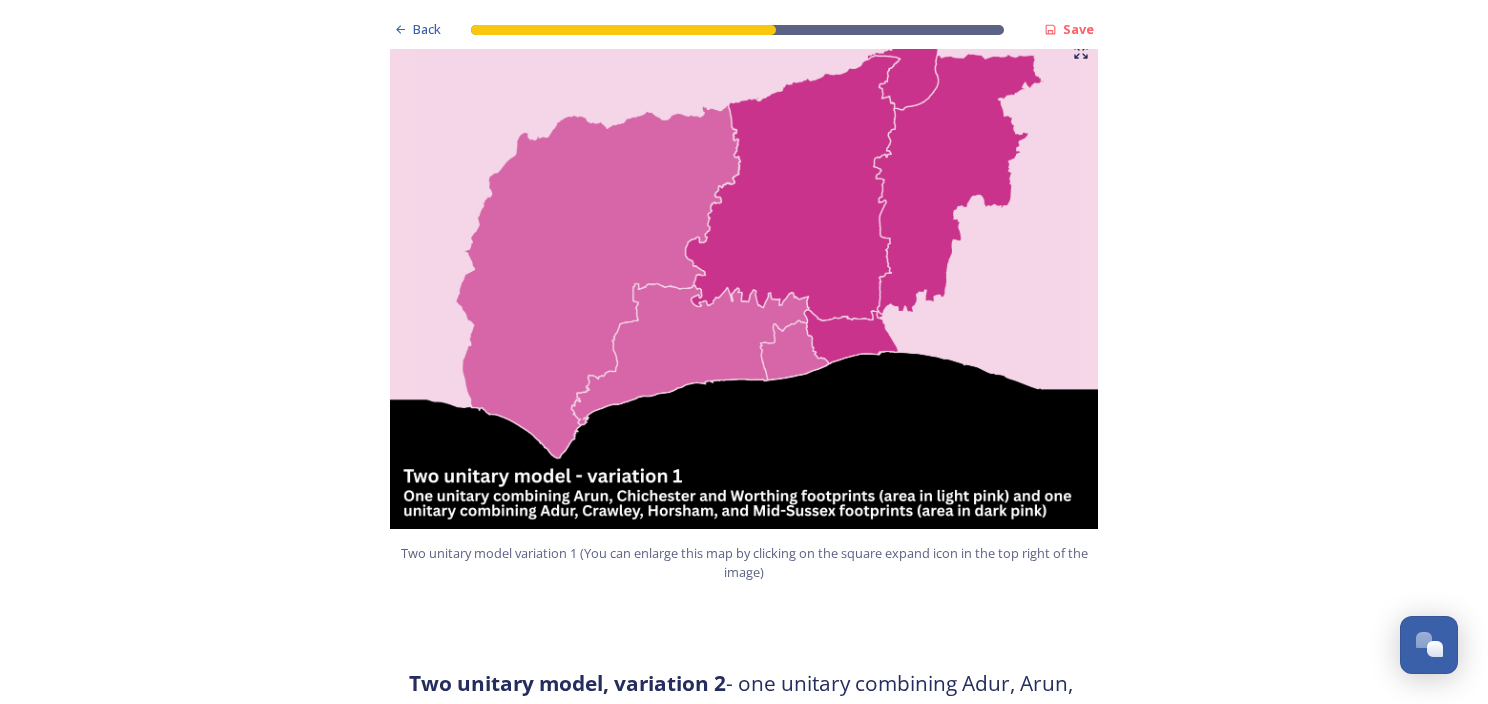 click at bounding box center (409, 1805) 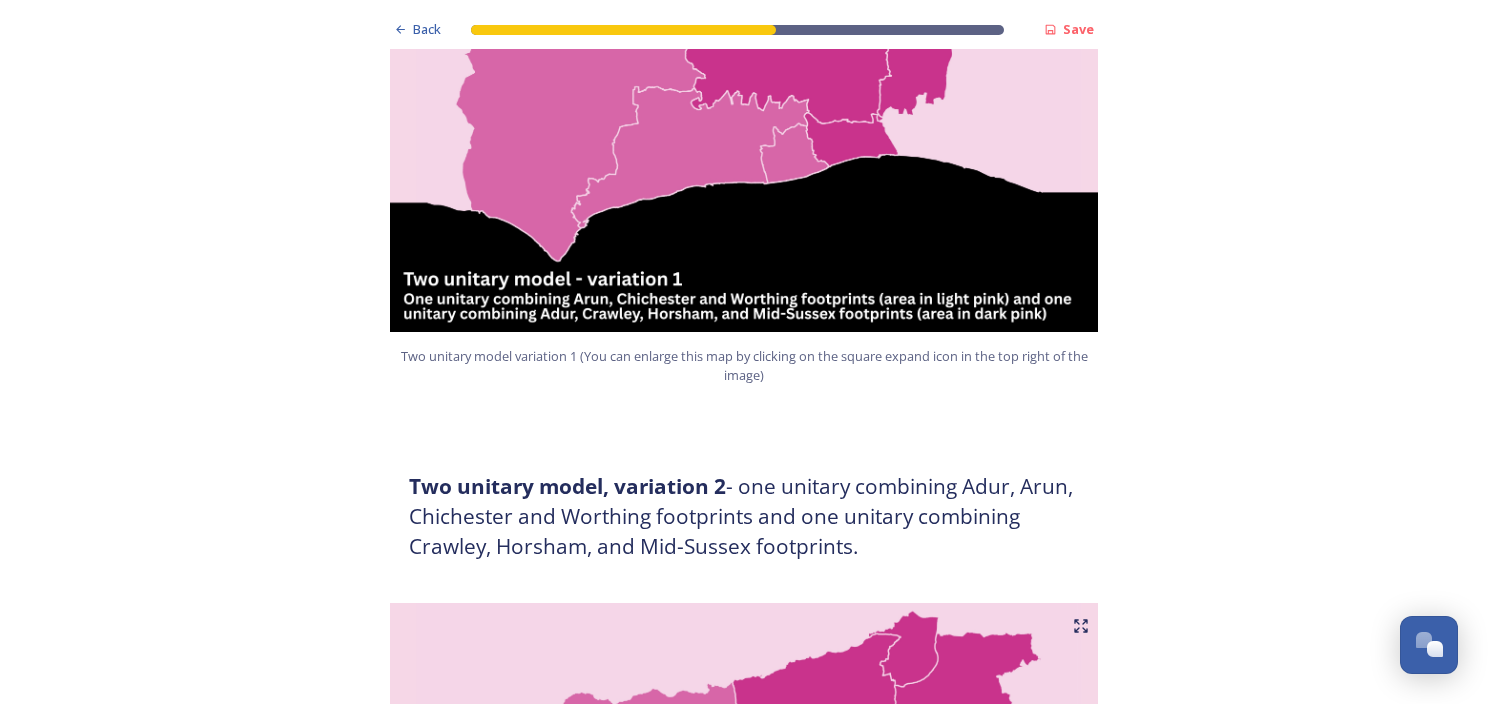 scroll, scrollTop: 1500, scrollLeft: 0, axis: vertical 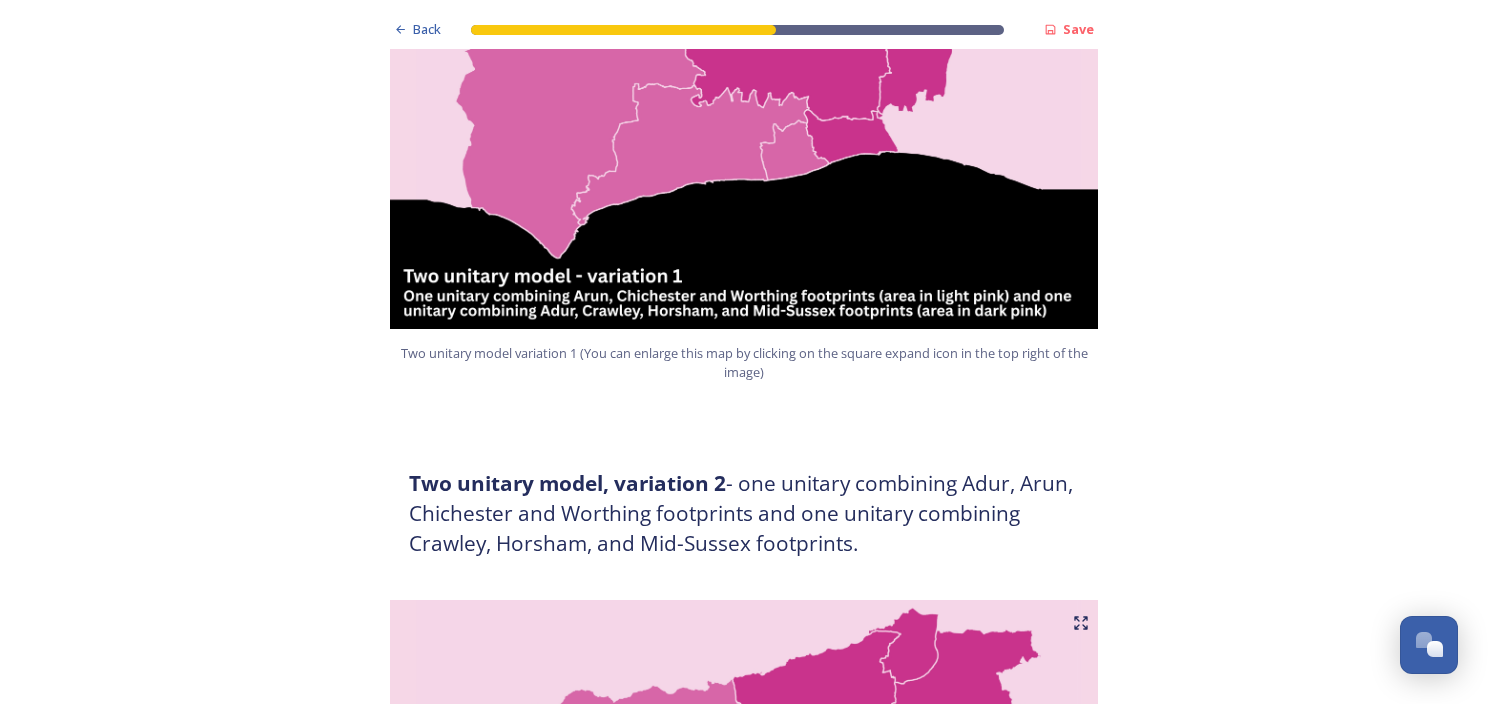 drag, startPoint x: 1034, startPoint y: 387, endPoint x: 397, endPoint y: 394, distance: 637.03845 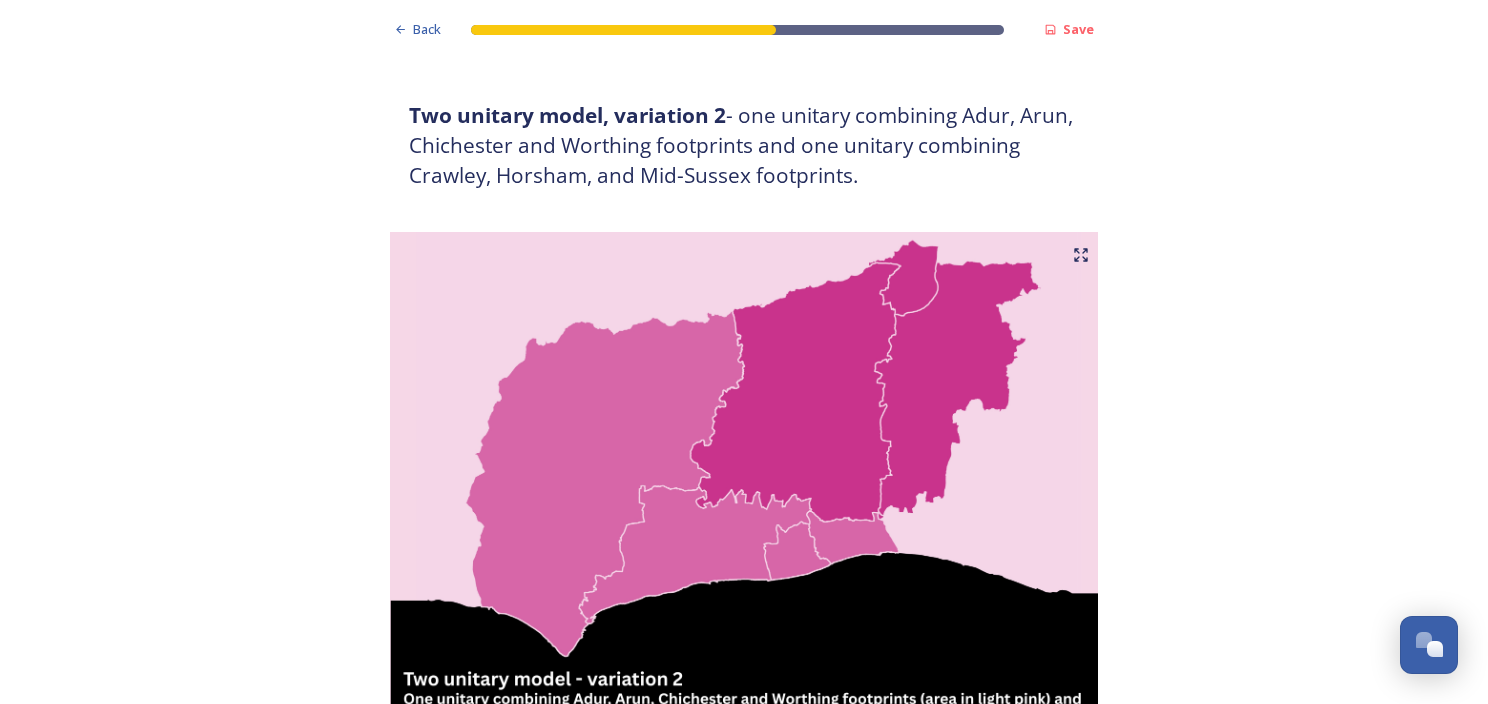 scroll, scrollTop: 1900, scrollLeft: 0, axis: vertical 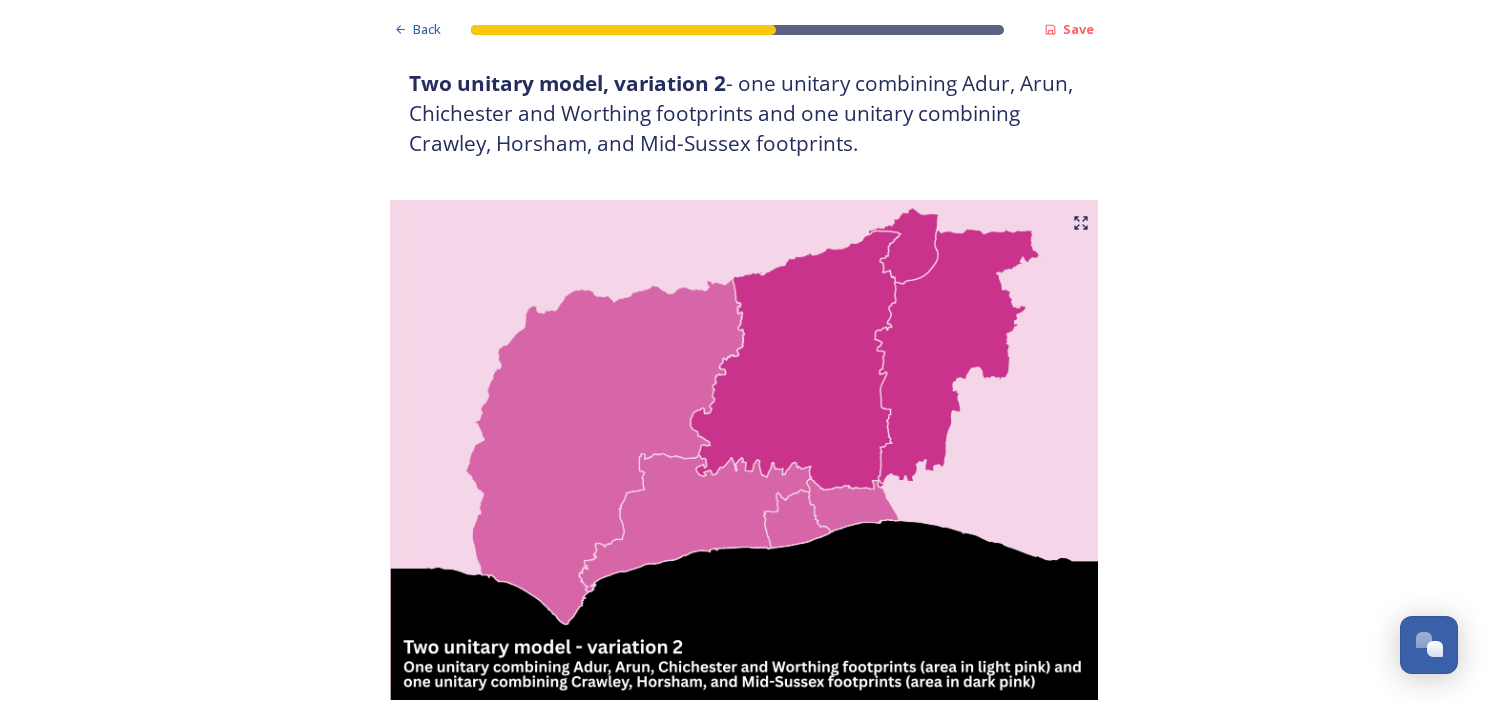 type on "As Adur and Worthing work closely together already and are geographically next to each other, it makes more sense to keep them together." 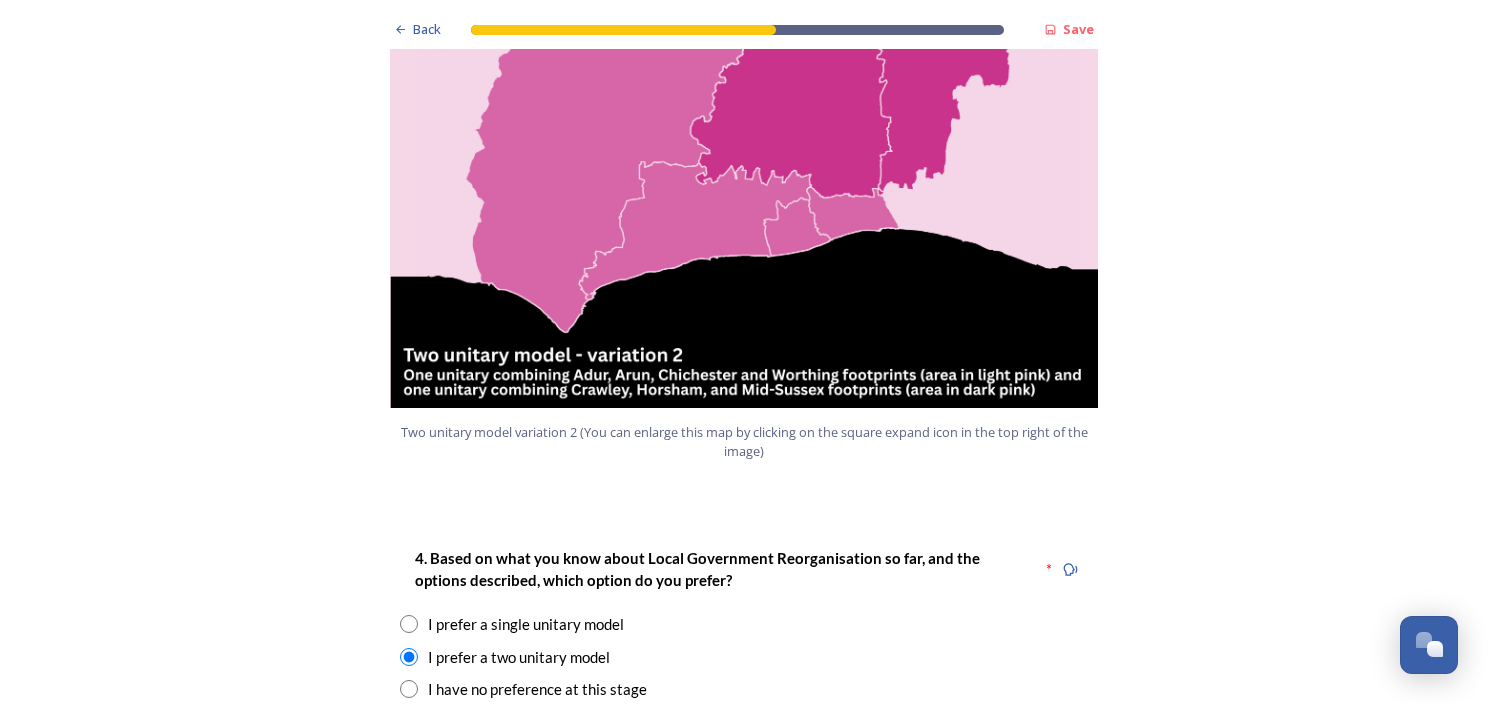 scroll, scrollTop: 2200, scrollLeft: 0, axis: vertical 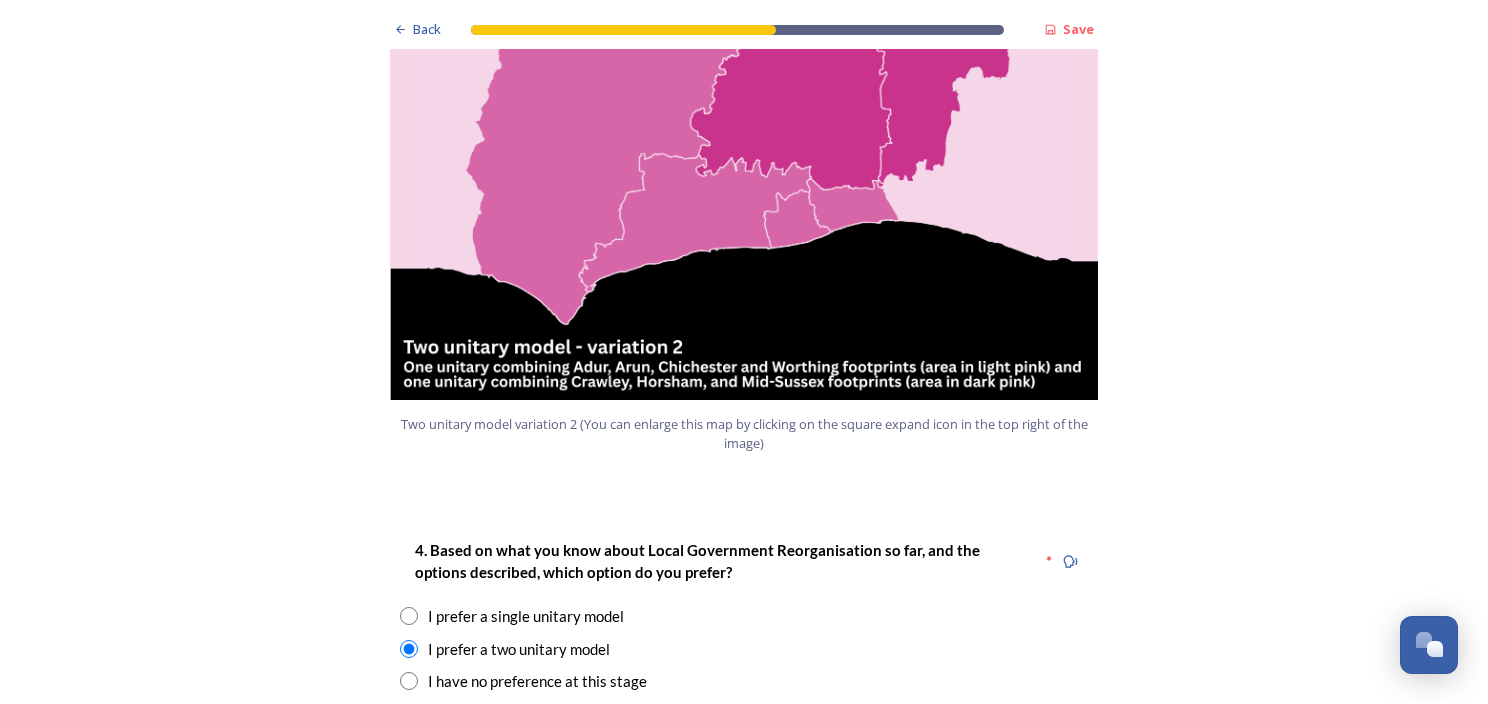 click on "Job security" at bounding box center (470, 1853) 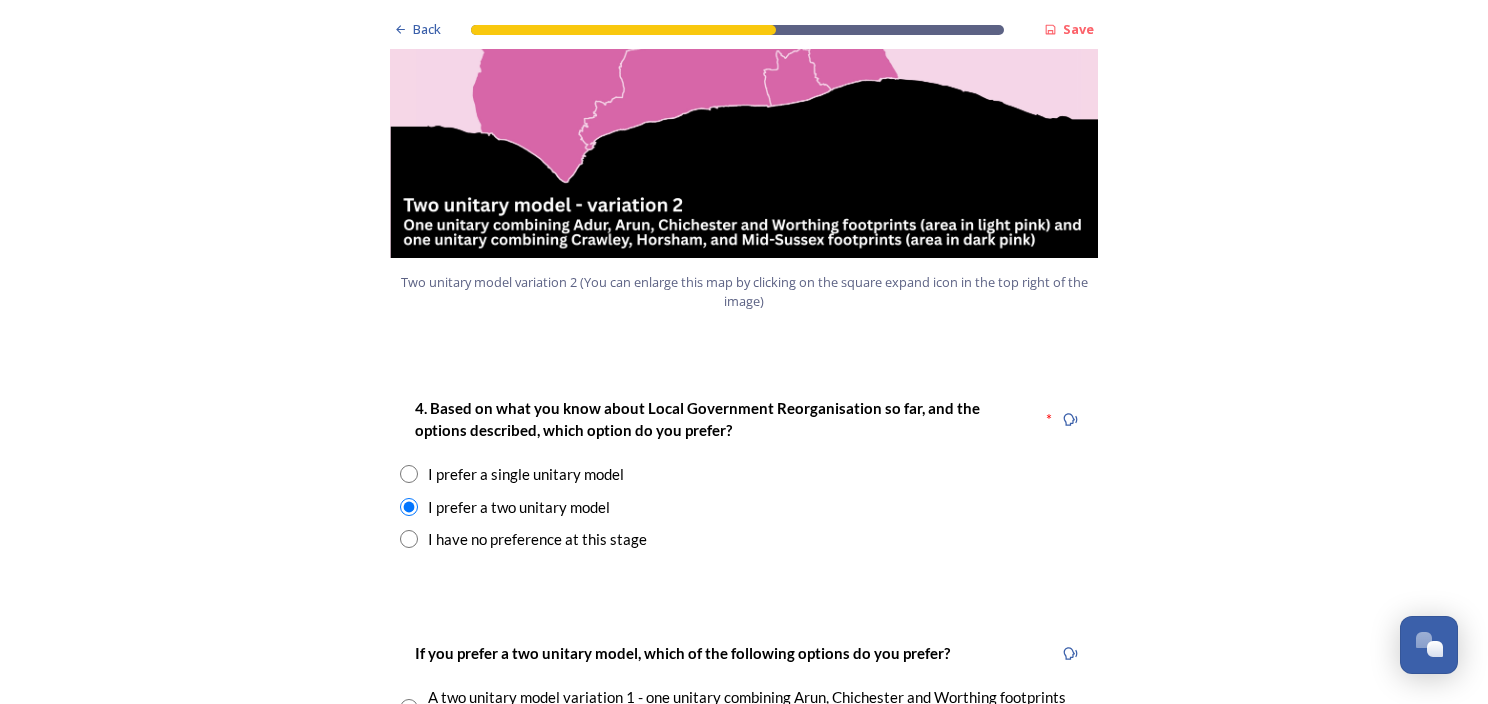 scroll, scrollTop: 2400, scrollLeft: 0, axis: vertical 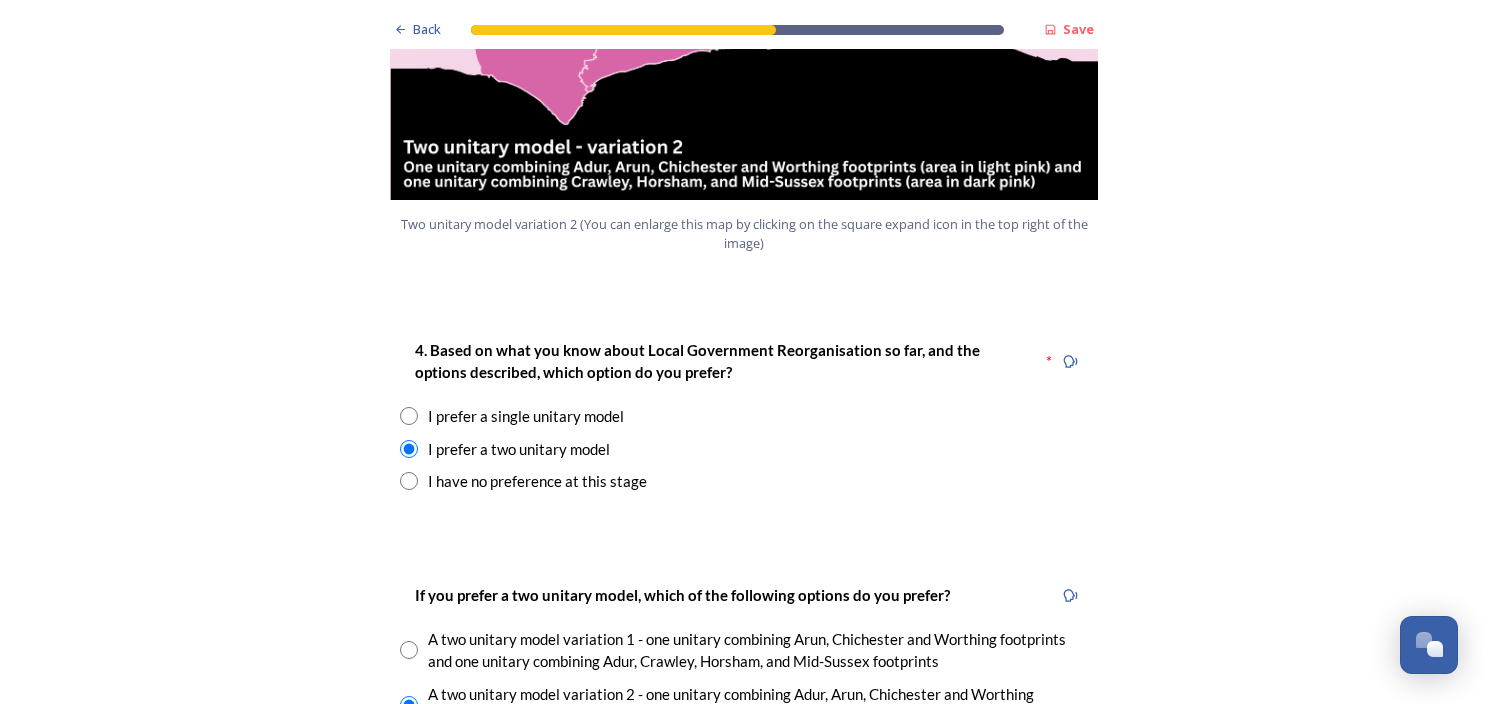 click on "Impact on service users" at bounding box center (507, 1766) 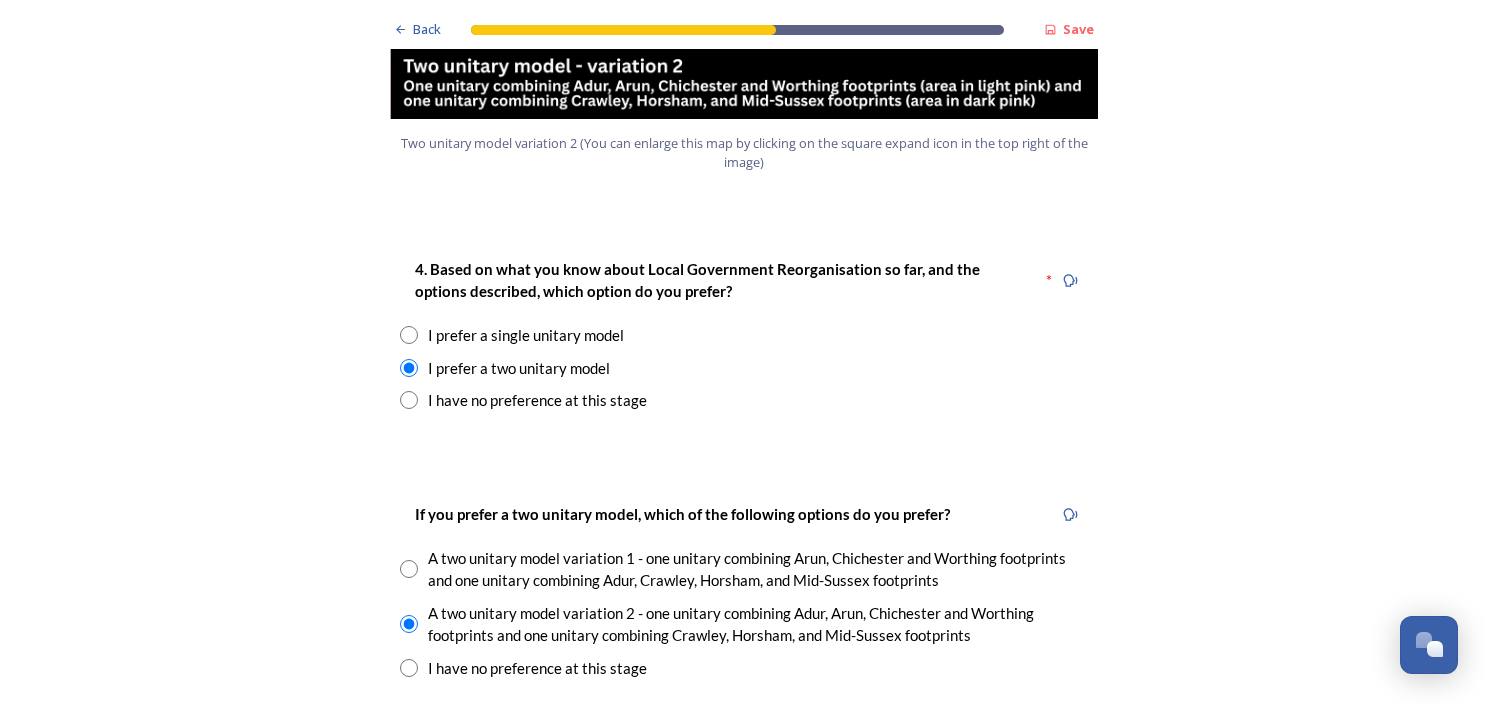 scroll, scrollTop: 2600, scrollLeft: 0, axis: vertical 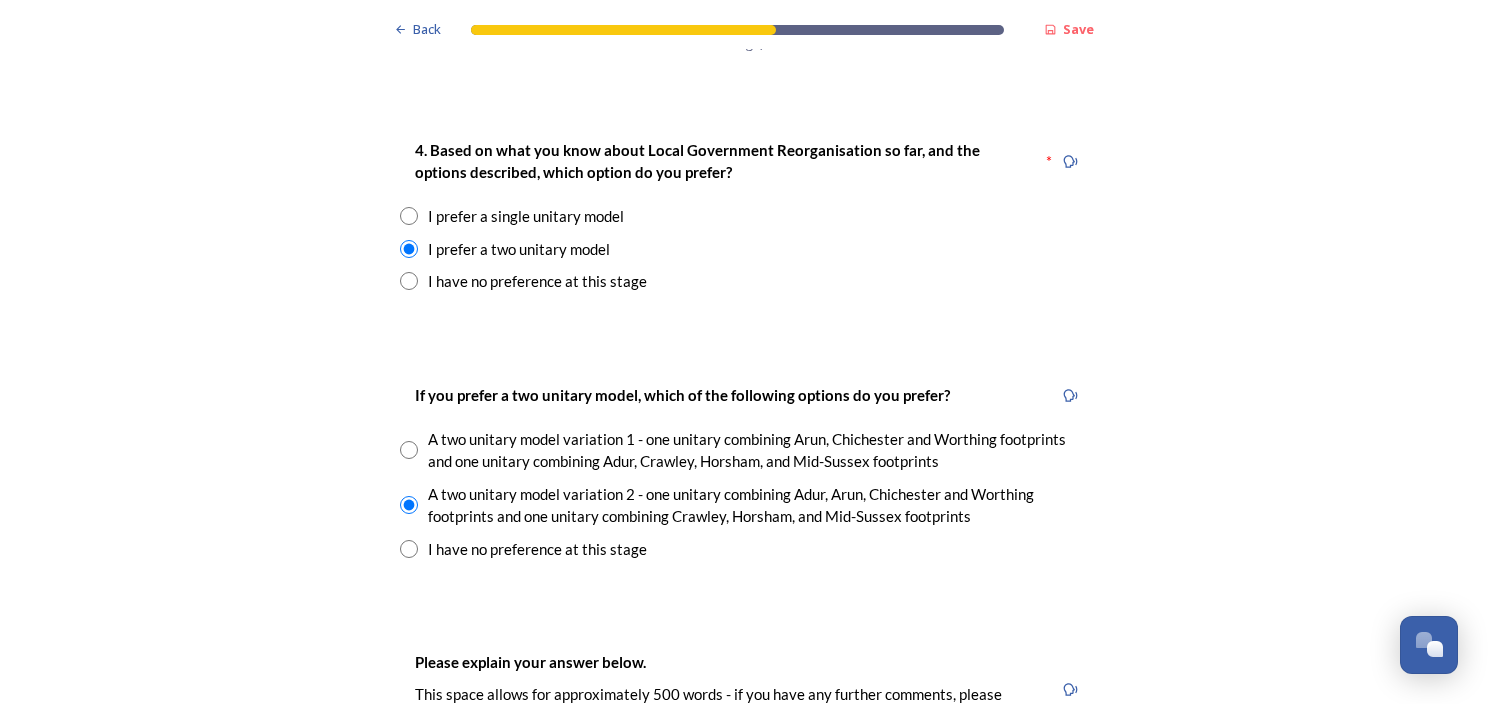 click on "No" at bounding box center [437, 1868] 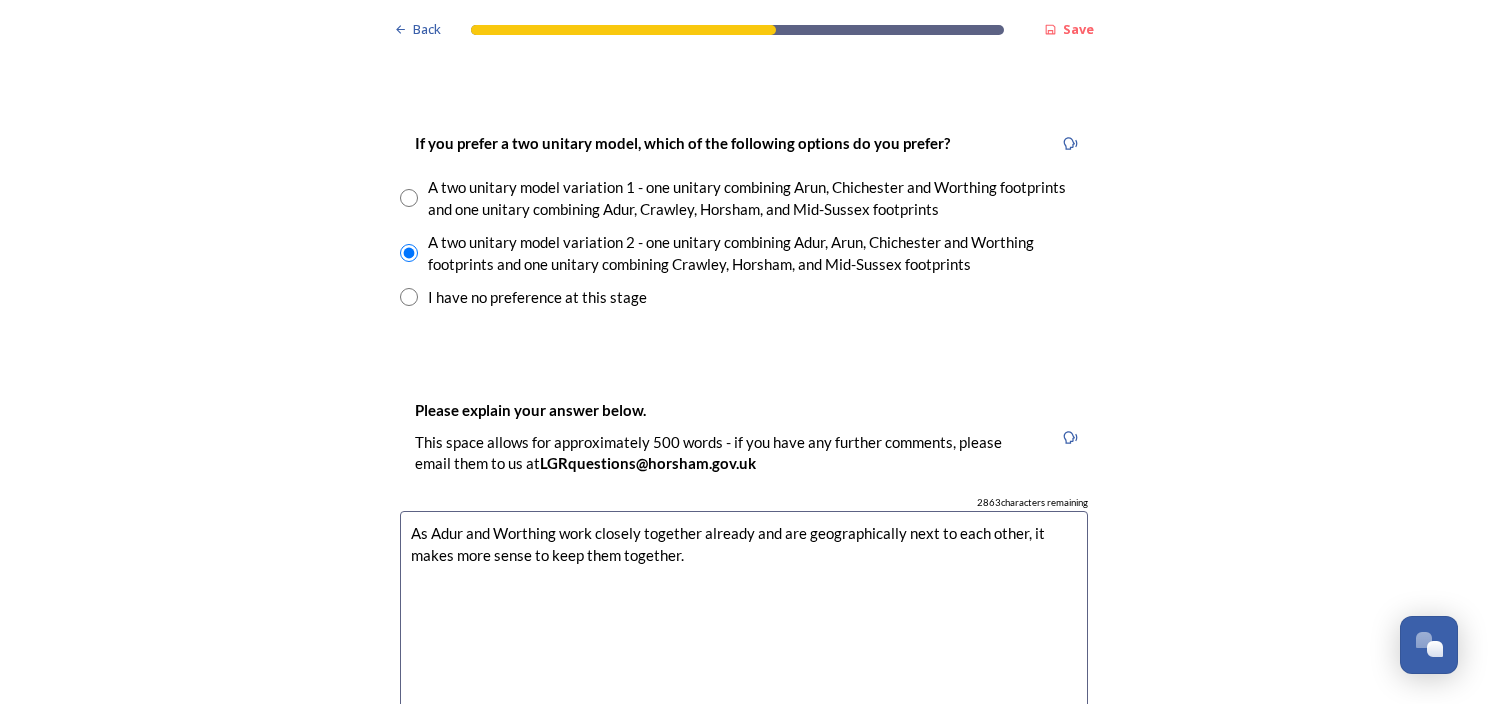 scroll, scrollTop: 2900, scrollLeft: 0, axis: vertical 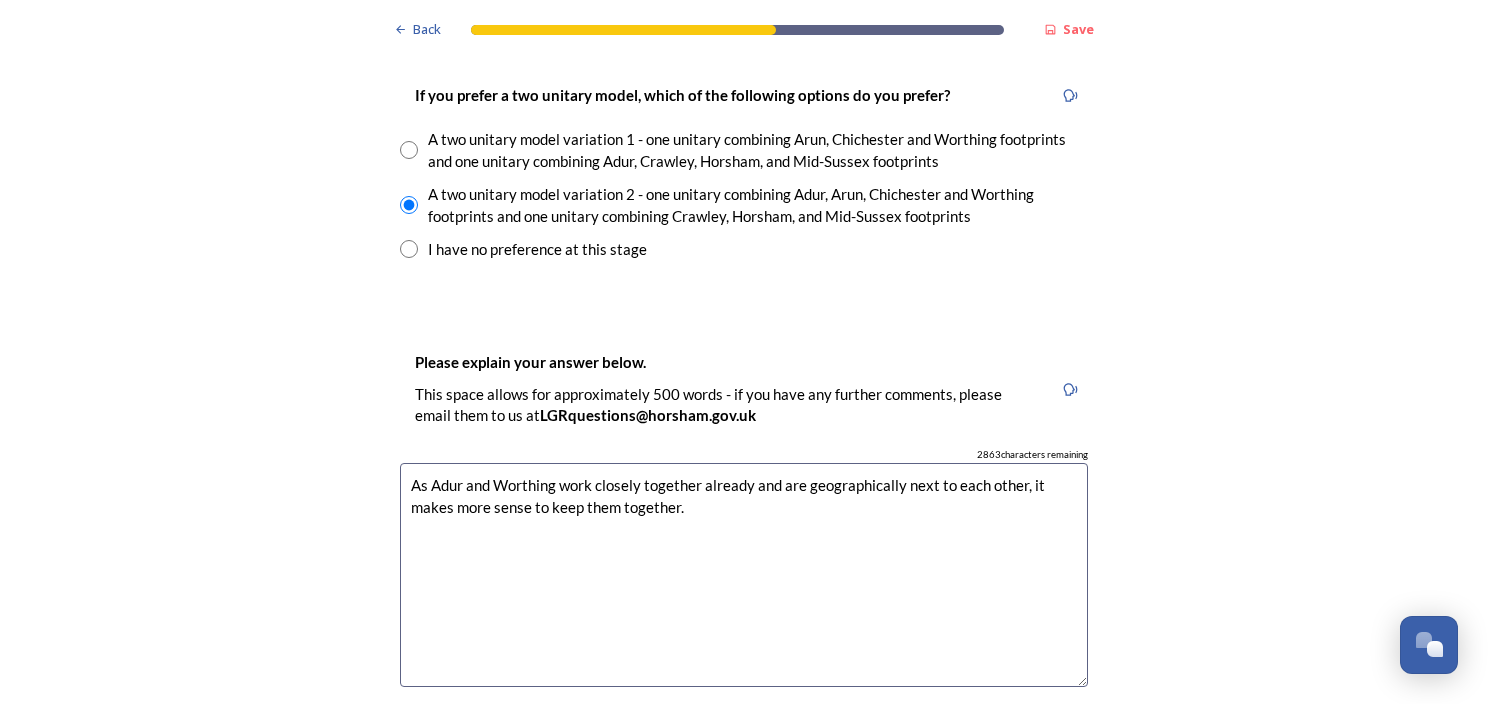 click at bounding box center (410, 1978) 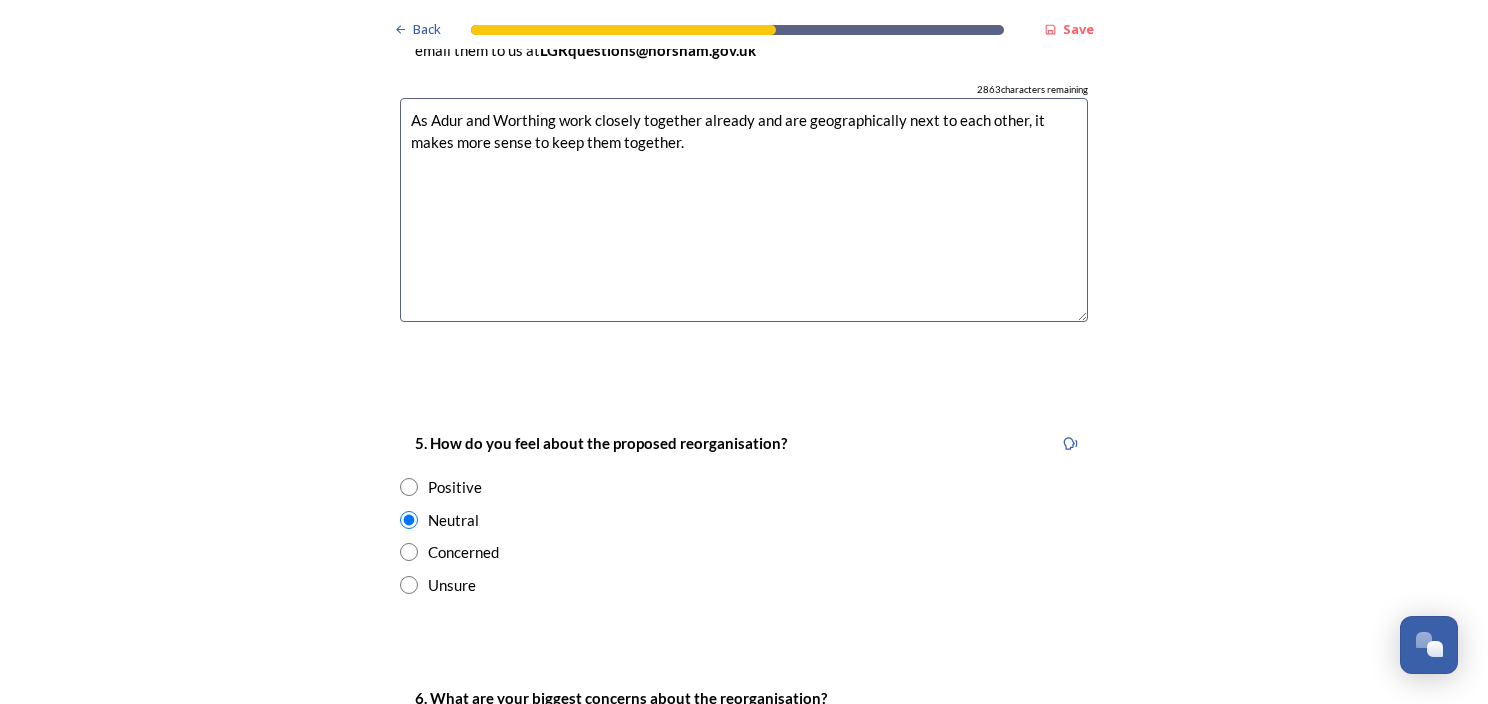 scroll, scrollTop: 3300, scrollLeft: 0, axis: vertical 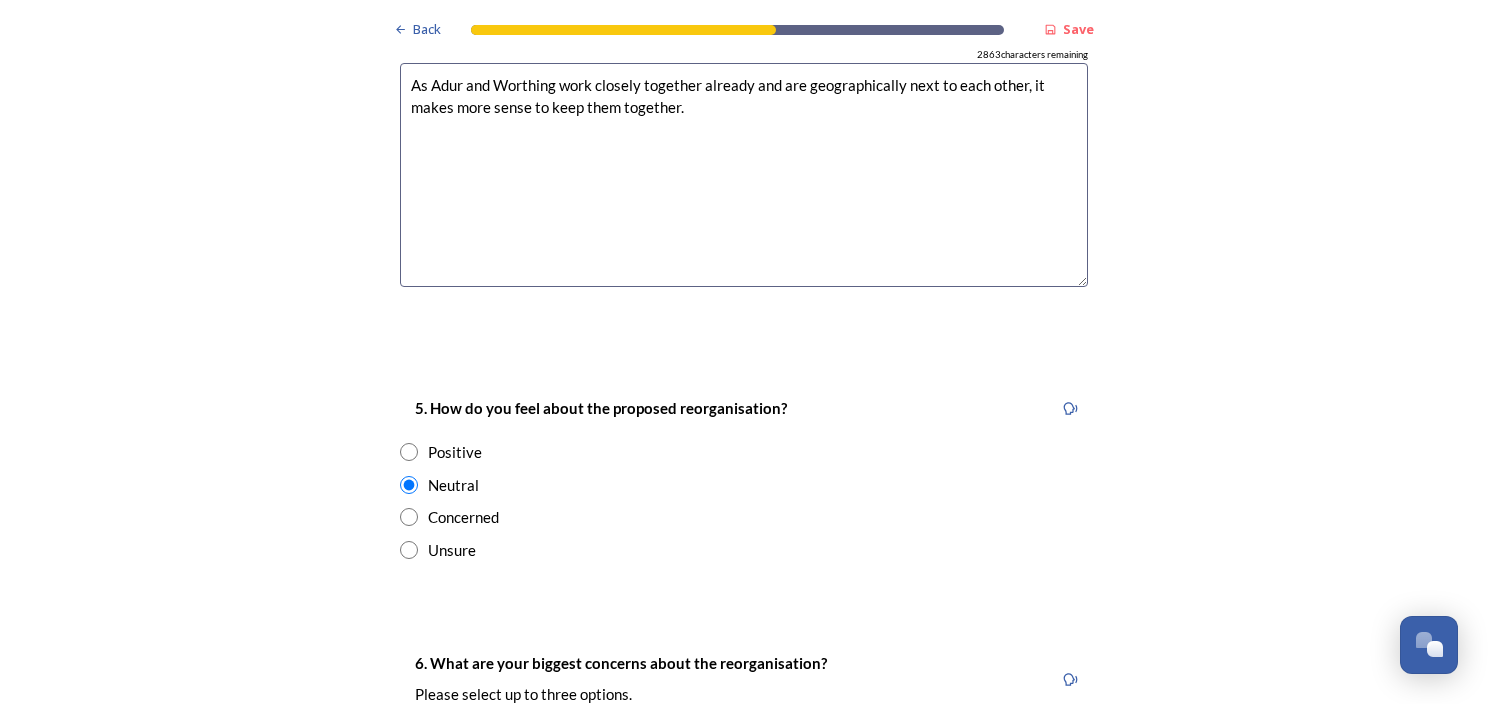 click at bounding box center [410, 1847] 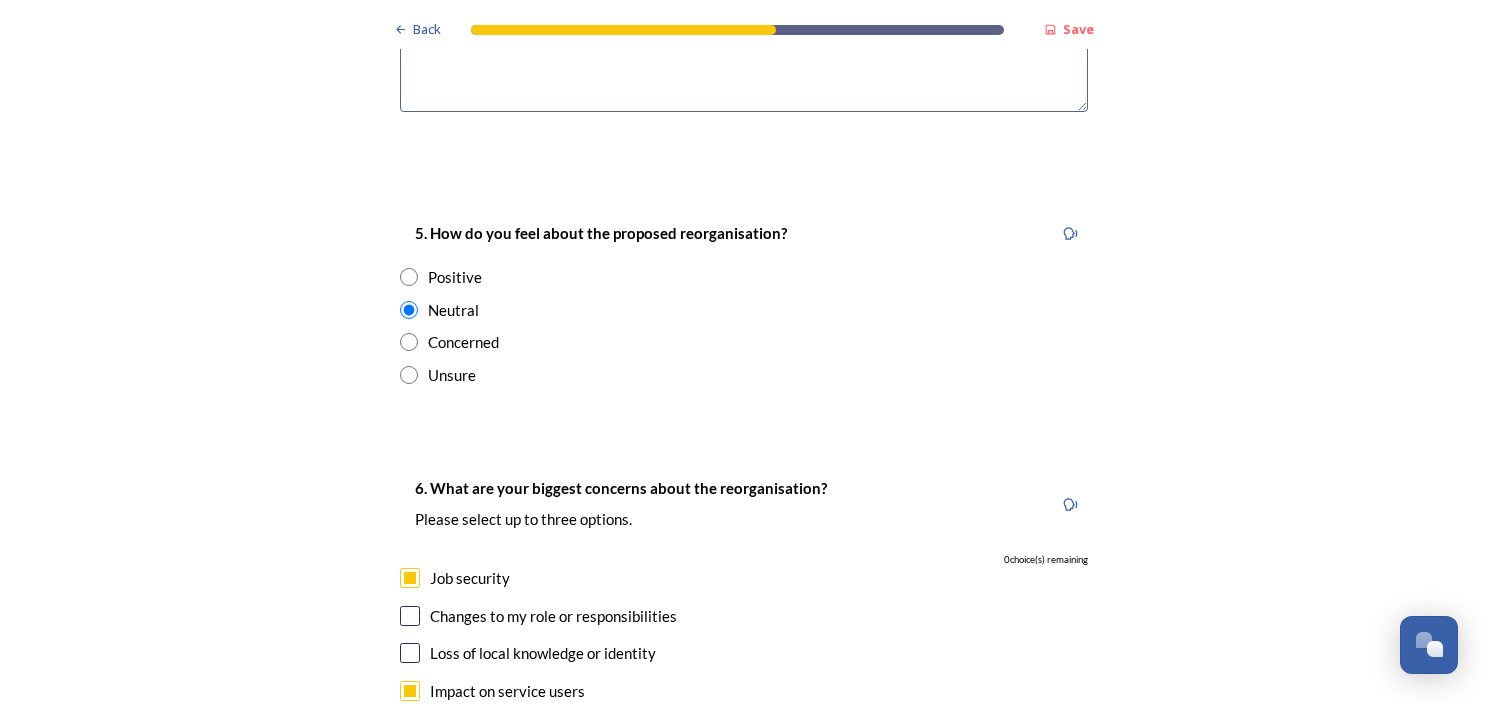 scroll, scrollTop: 3500, scrollLeft: 0, axis: vertical 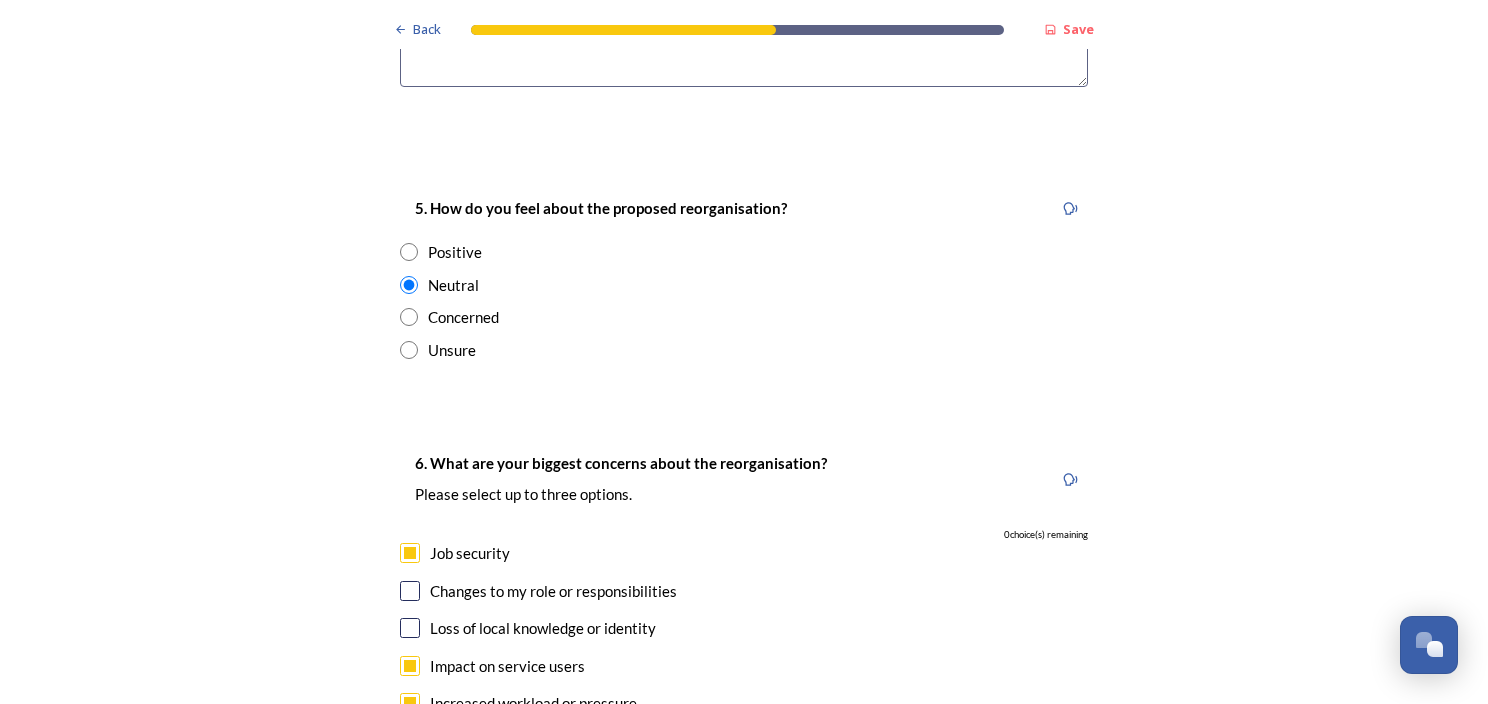 click at bounding box center [410, 1797] 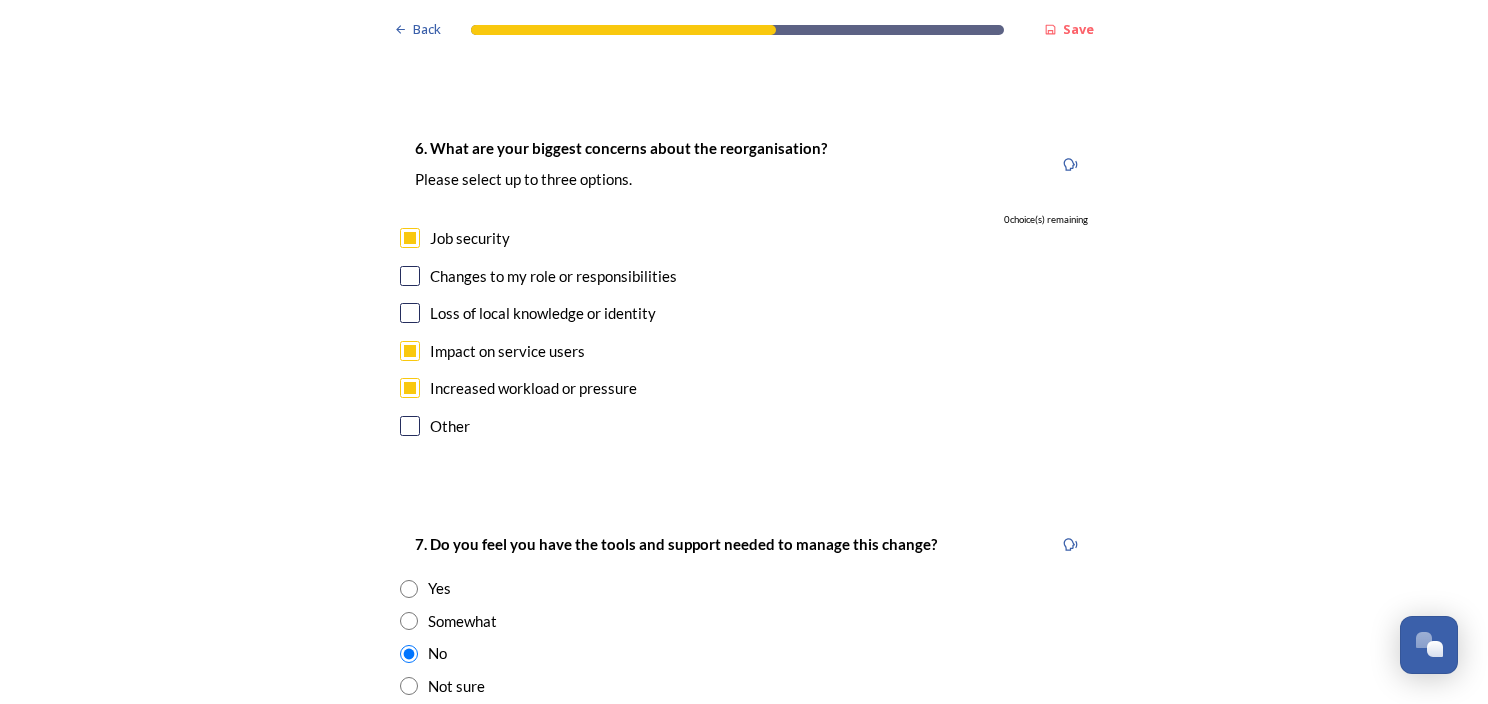 scroll, scrollTop: 3900, scrollLeft: 0, axis: vertical 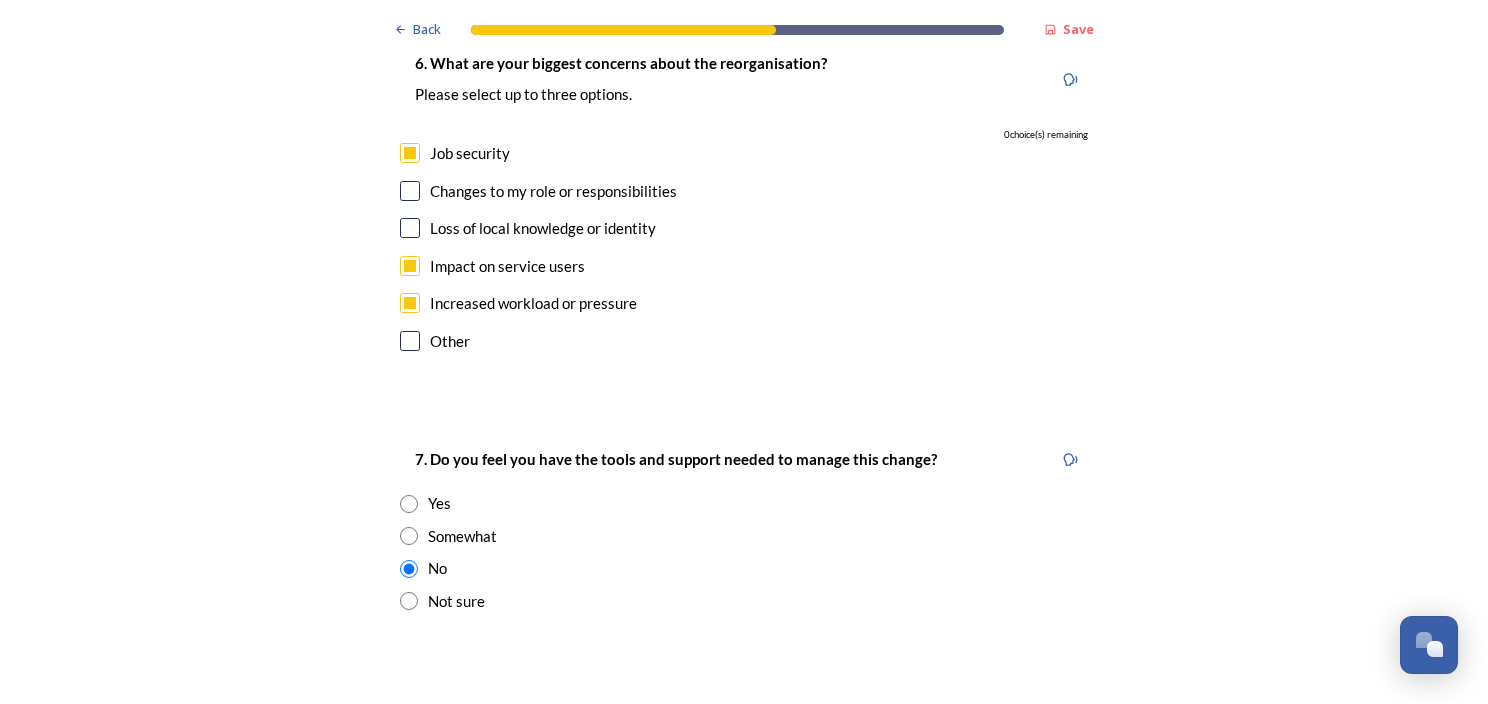 click at bounding box center (744, 1995) 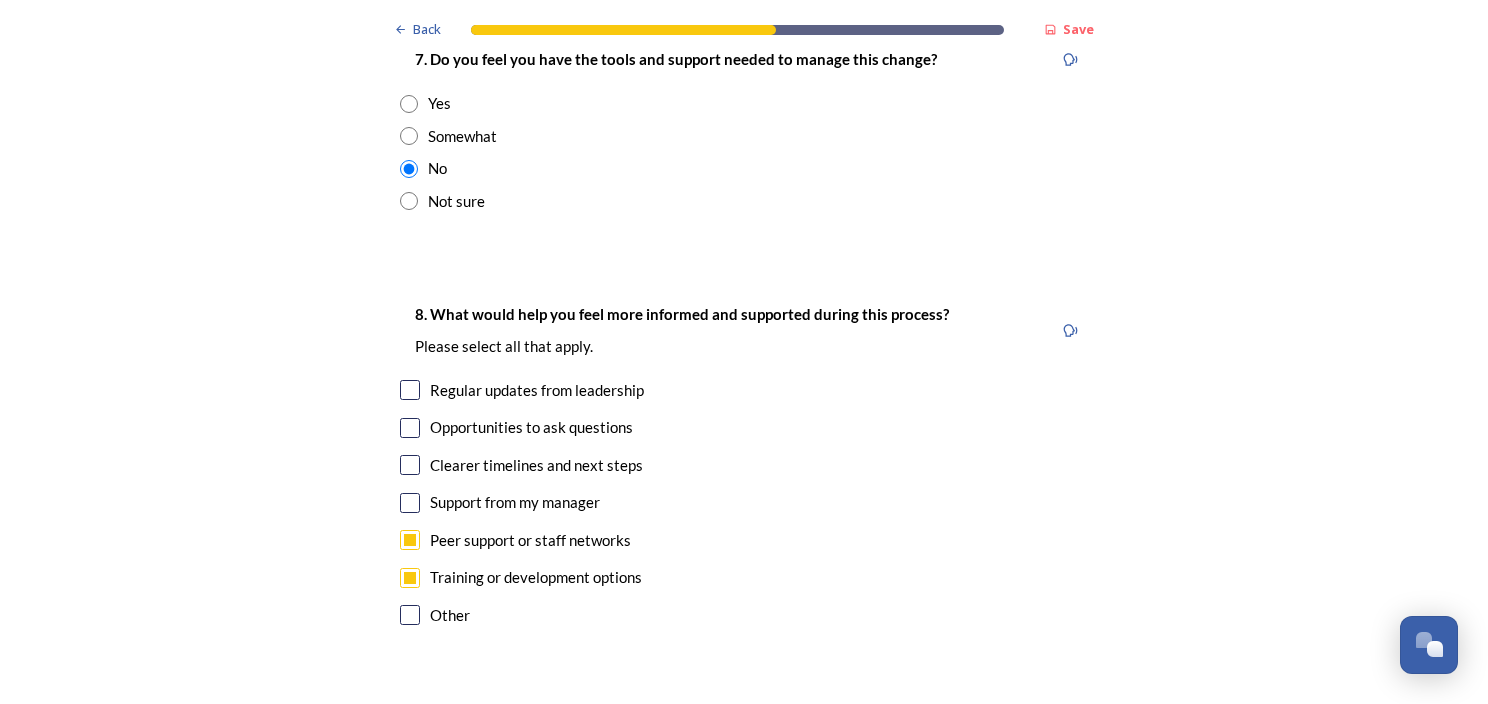 scroll, scrollTop: 4400, scrollLeft: 0, axis: vertical 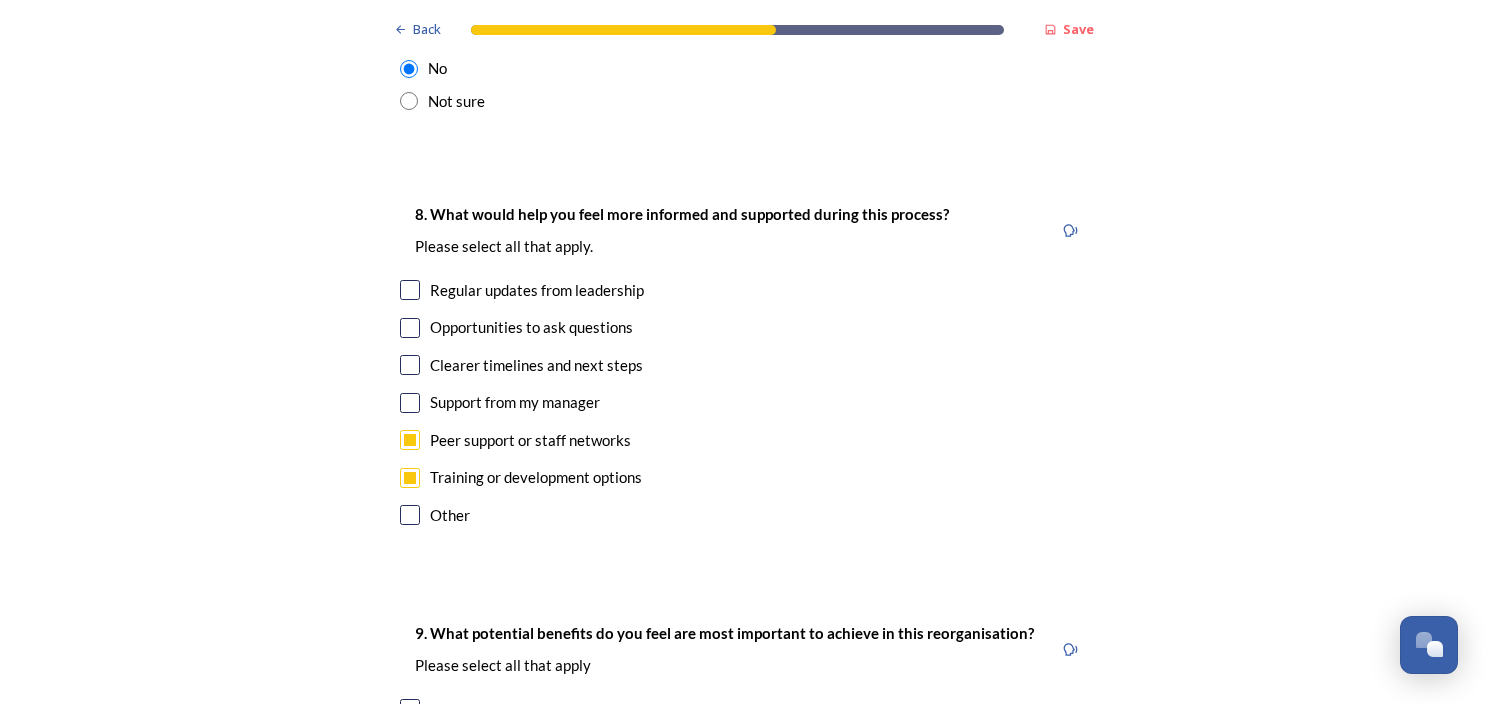type on "Adult social care
Housing and homelessness" 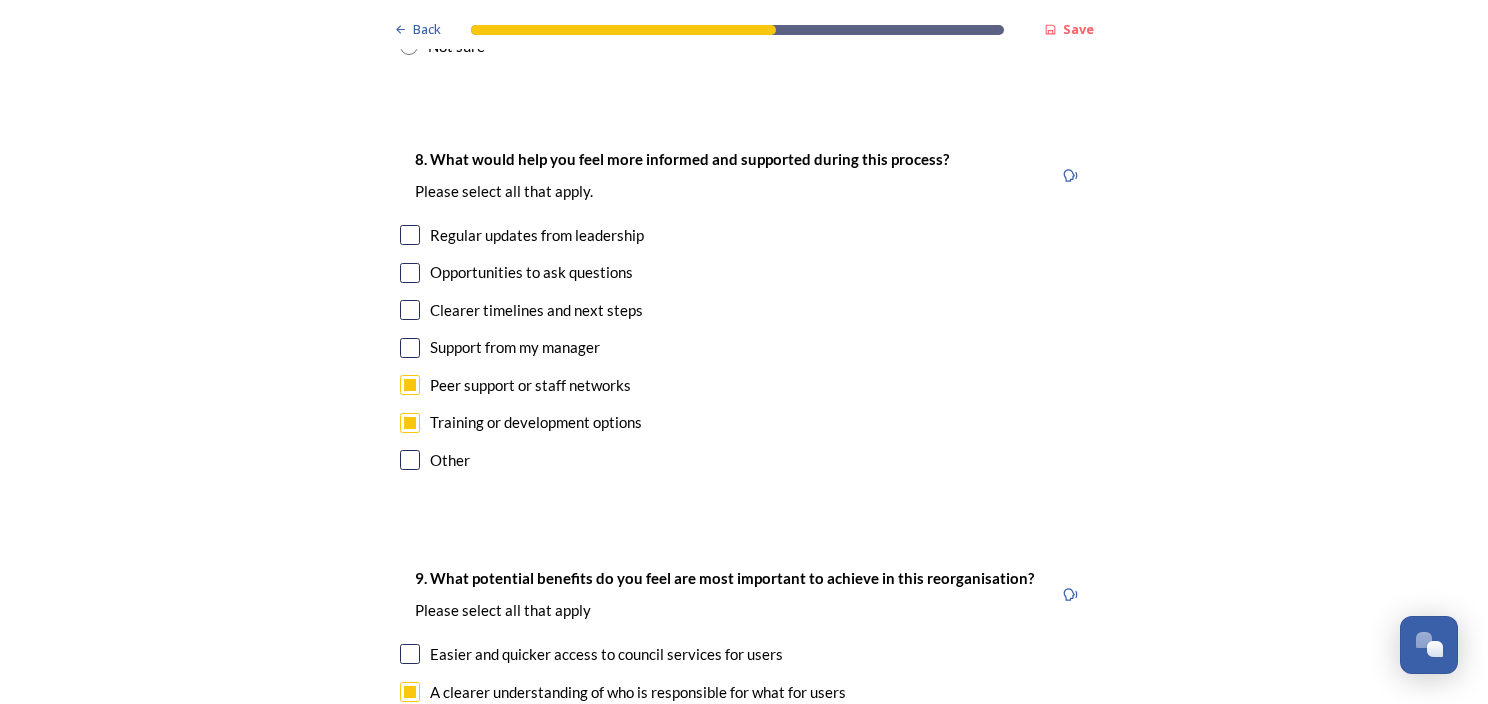 scroll, scrollTop: 4508, scrollLeft: 0, axis: vertical 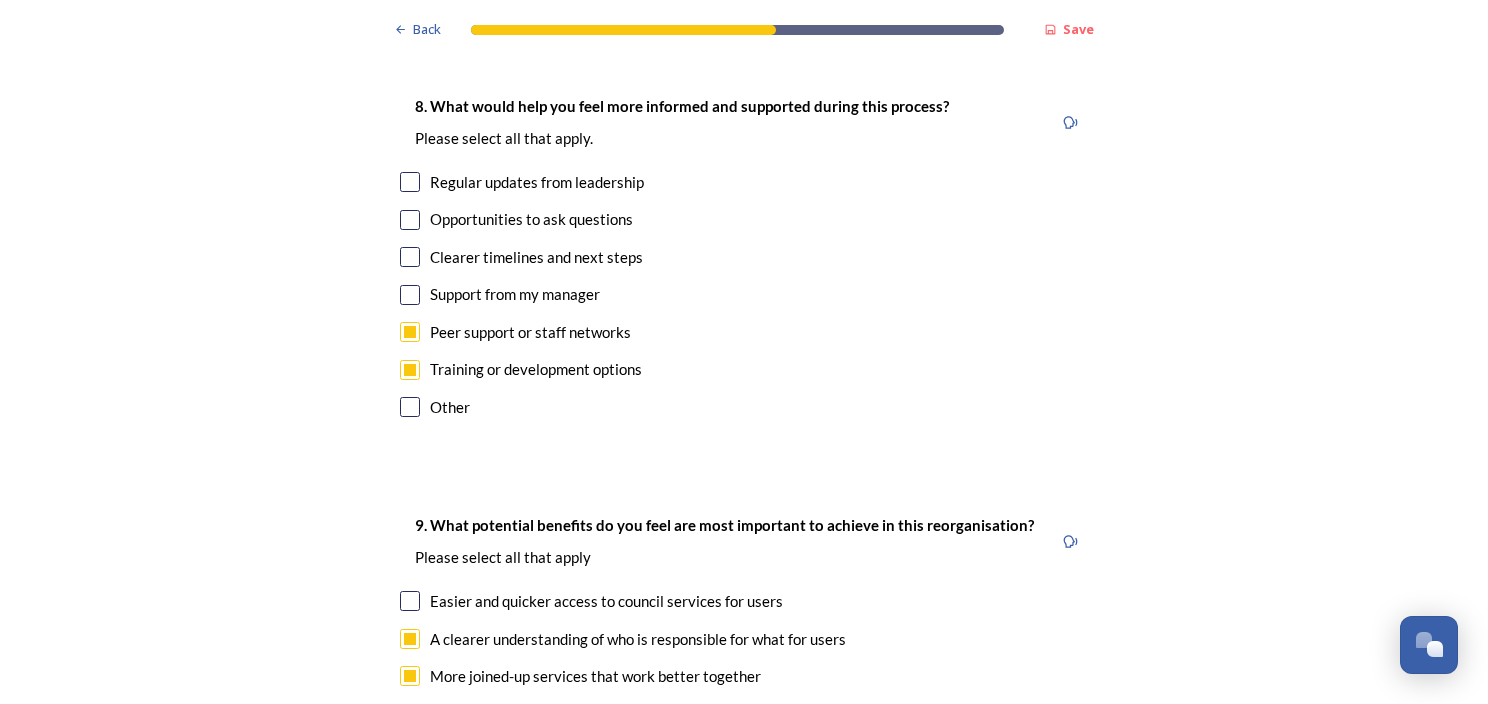 type on "No" 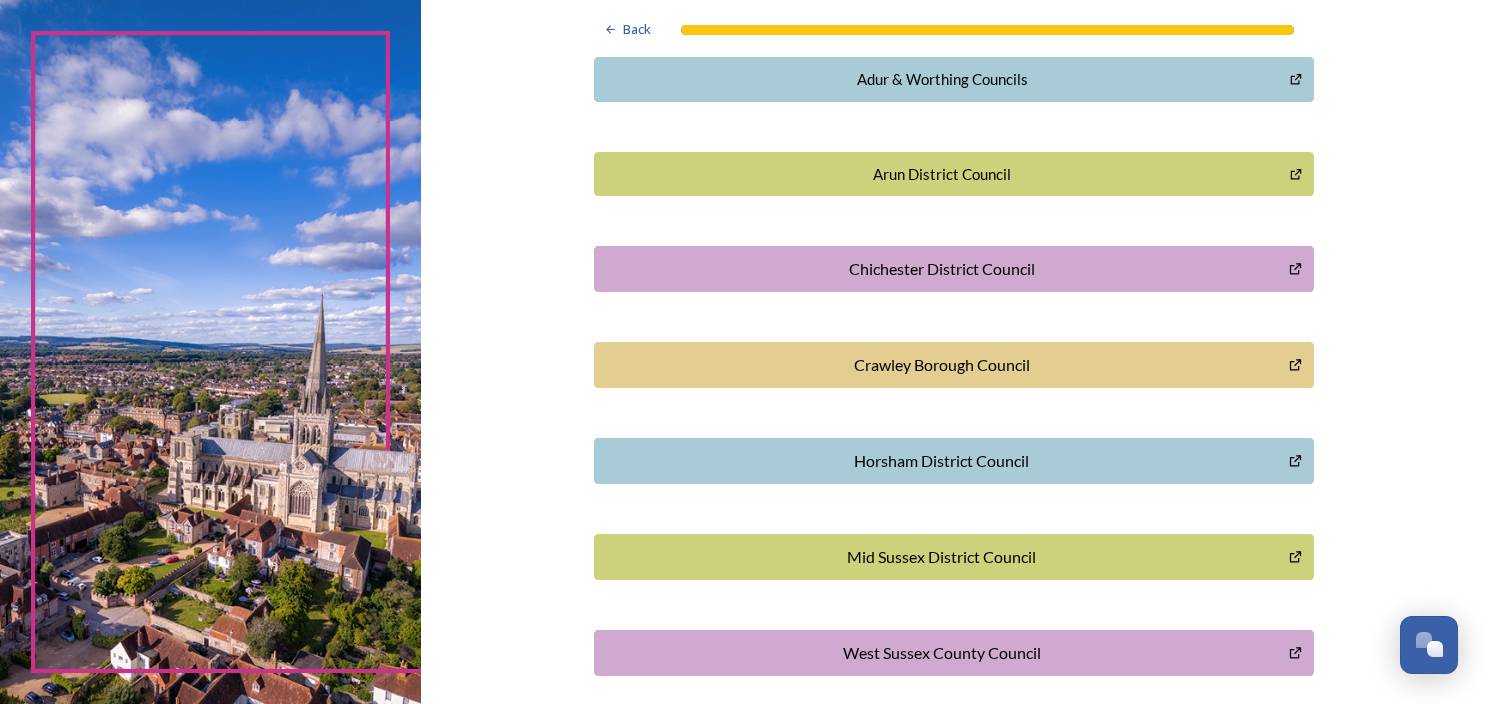 scroll, scrollTop: 0, scrollLeft: 0, axis: both 